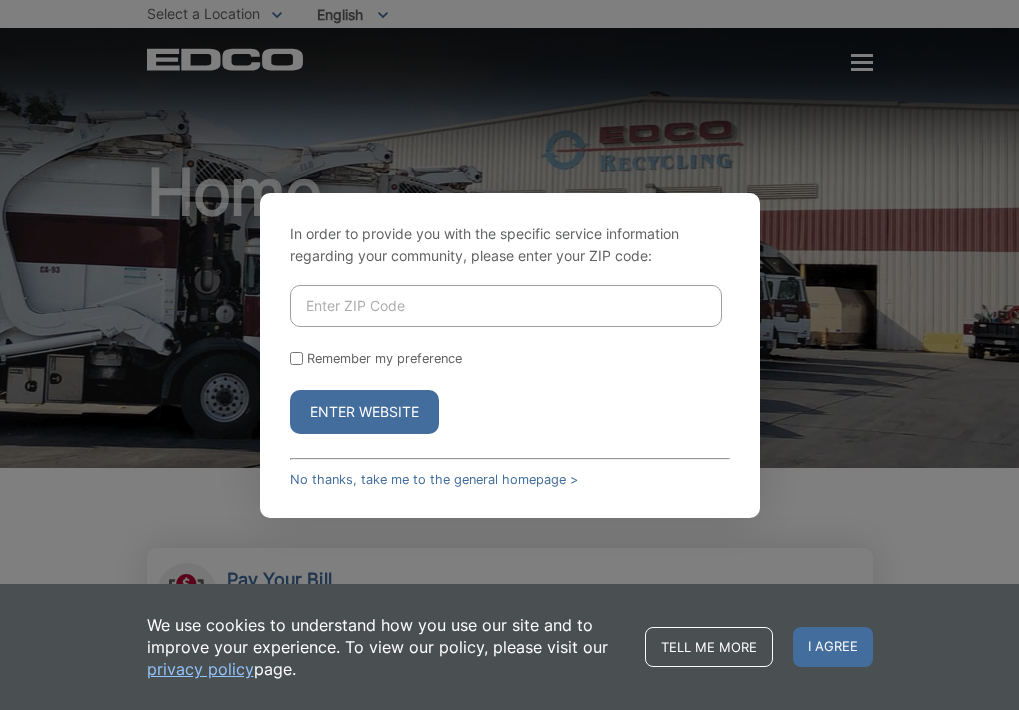 scroll, scrollTop: 0, scrollLeft: 0, axis: both 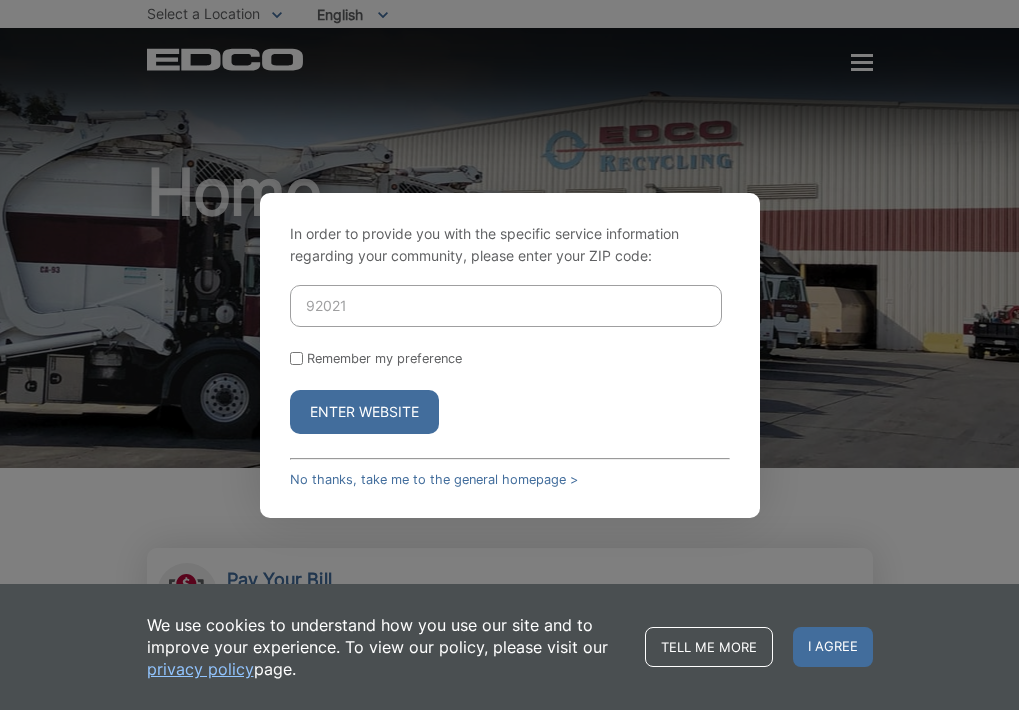 type on "92021" 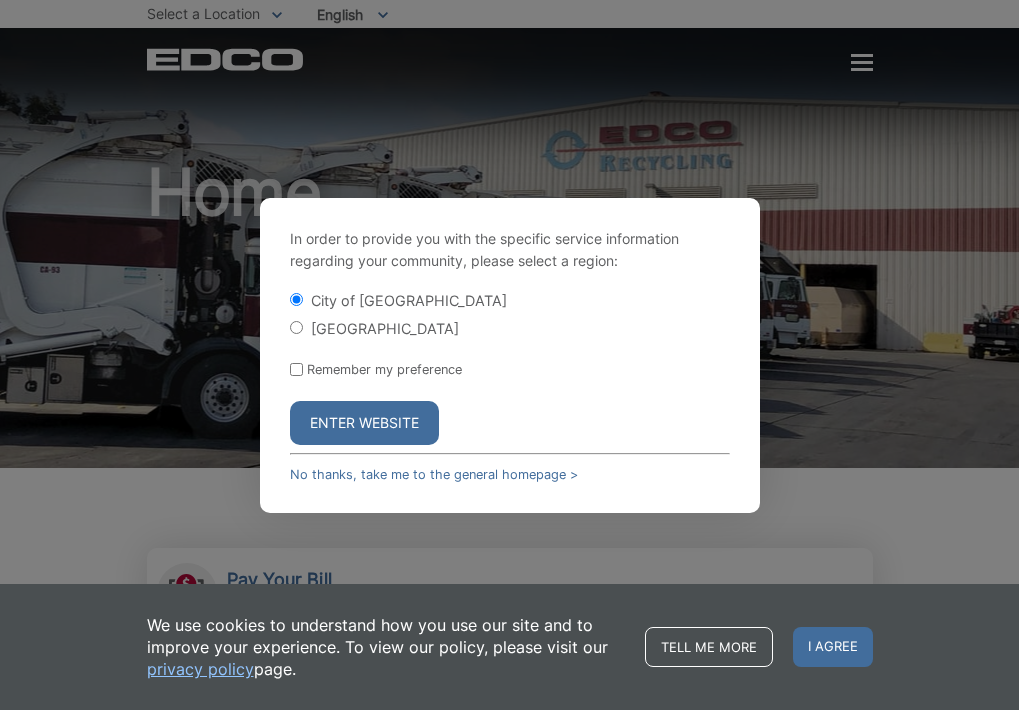click on "Enter Website" at bounding box center [364, 423] 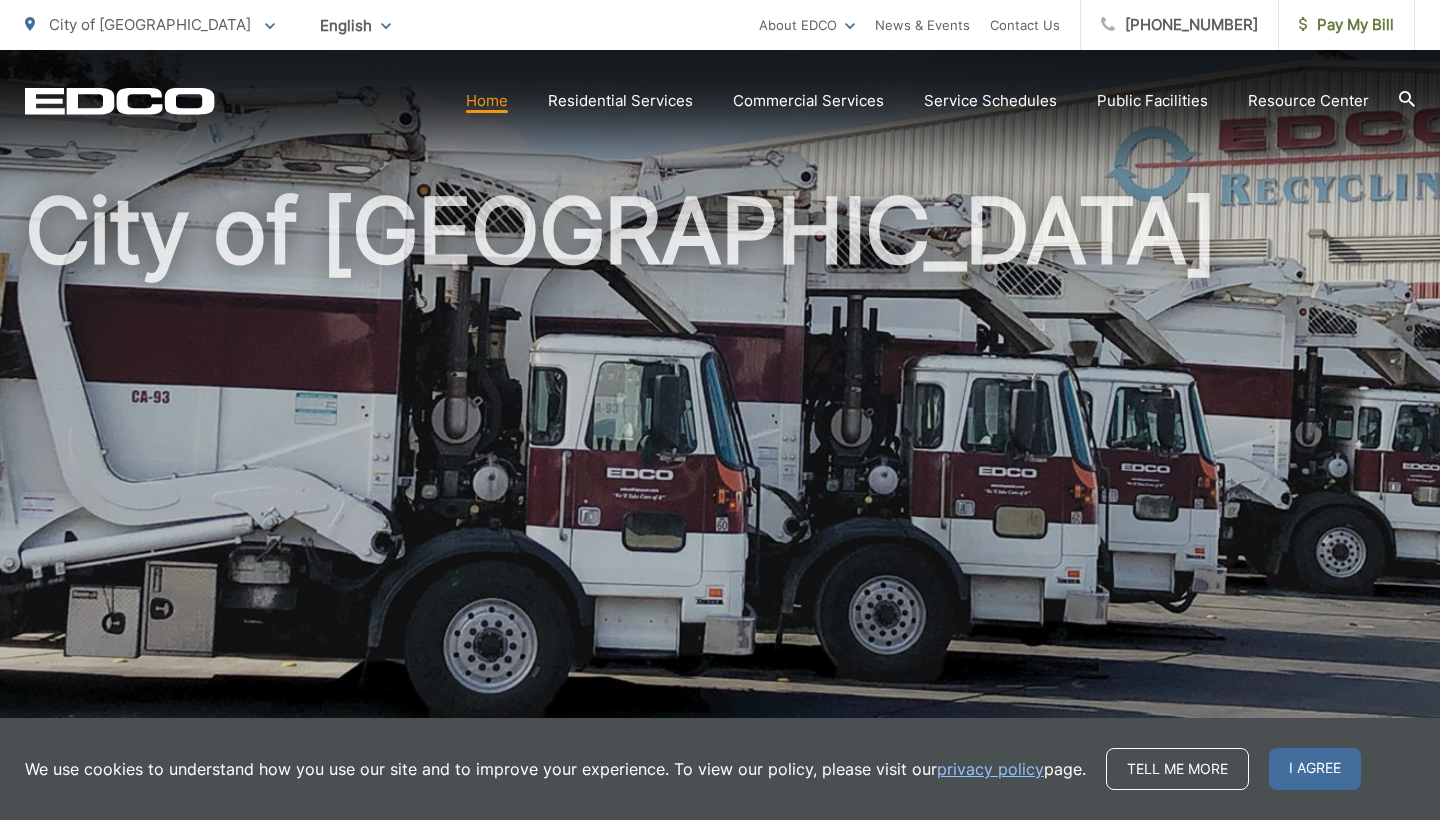 scroll, scrollTop: 82, scrollLeft: 0, axis: vertical 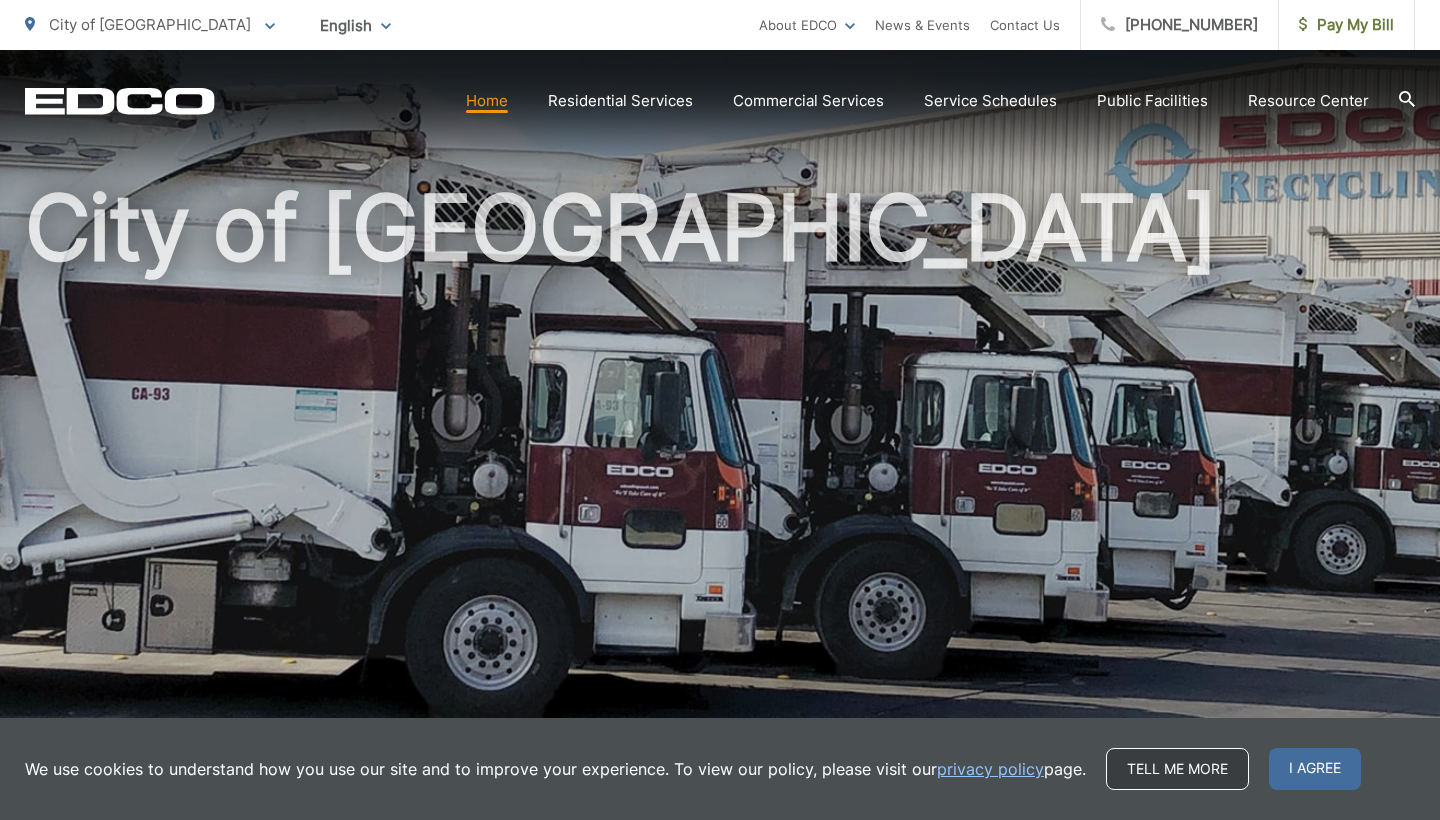 click on "Tell me more" at bounding box center (1177, 769) 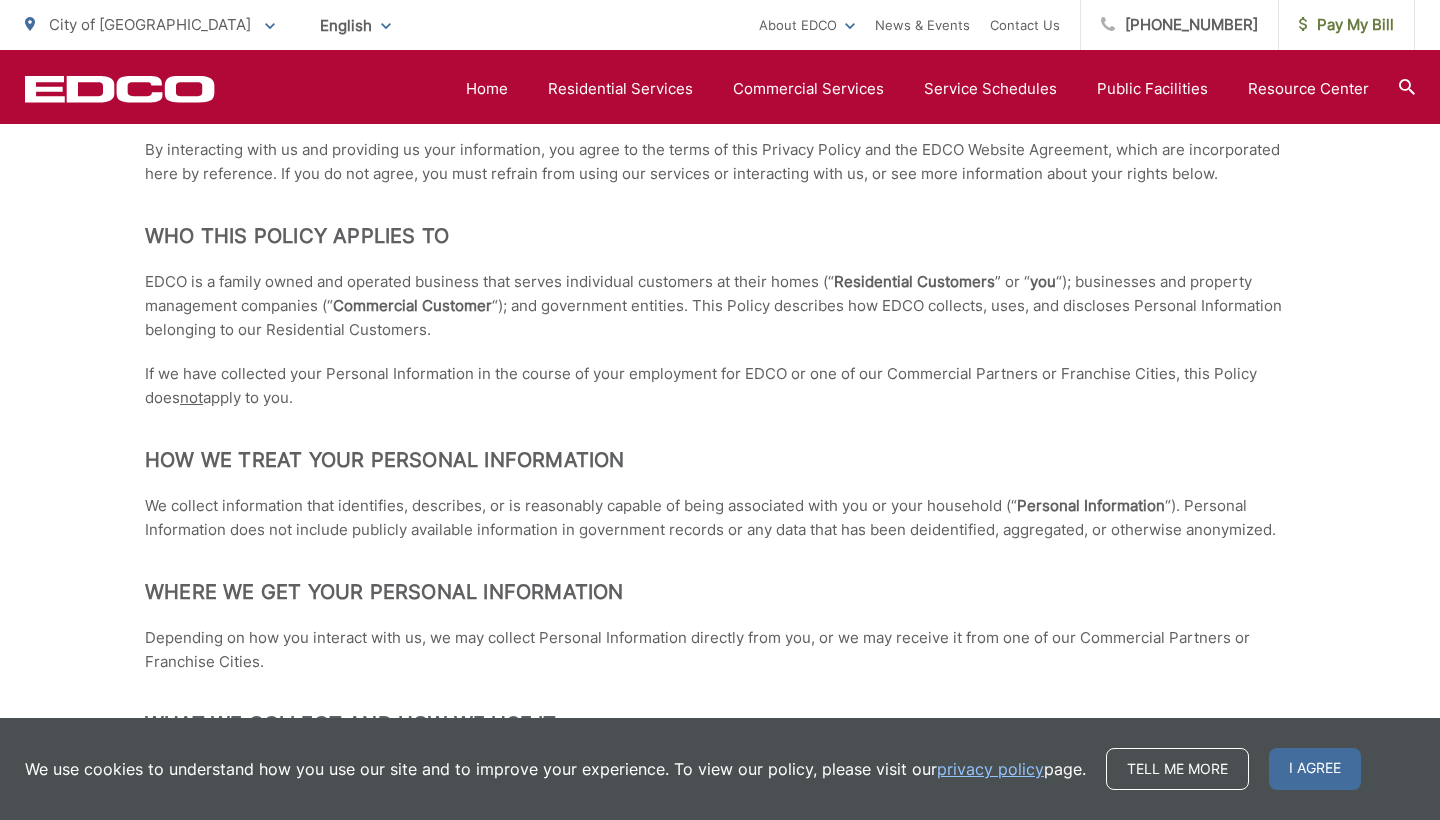 scroll, scrollTop: 430, scrollLeft: 0, axis: vertical 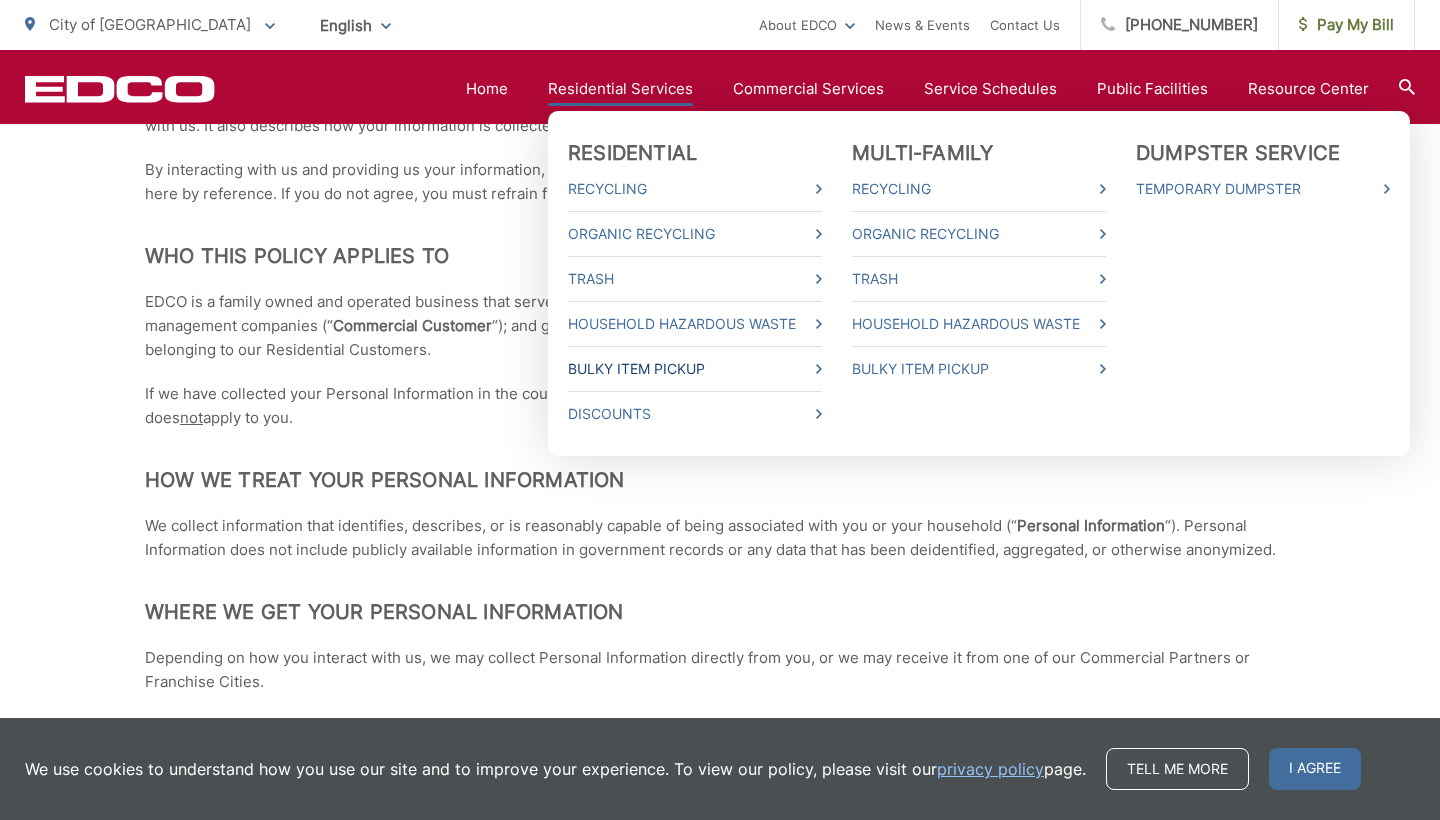 click on "Bulky Item Pickup" at bounding box center (695, 369) 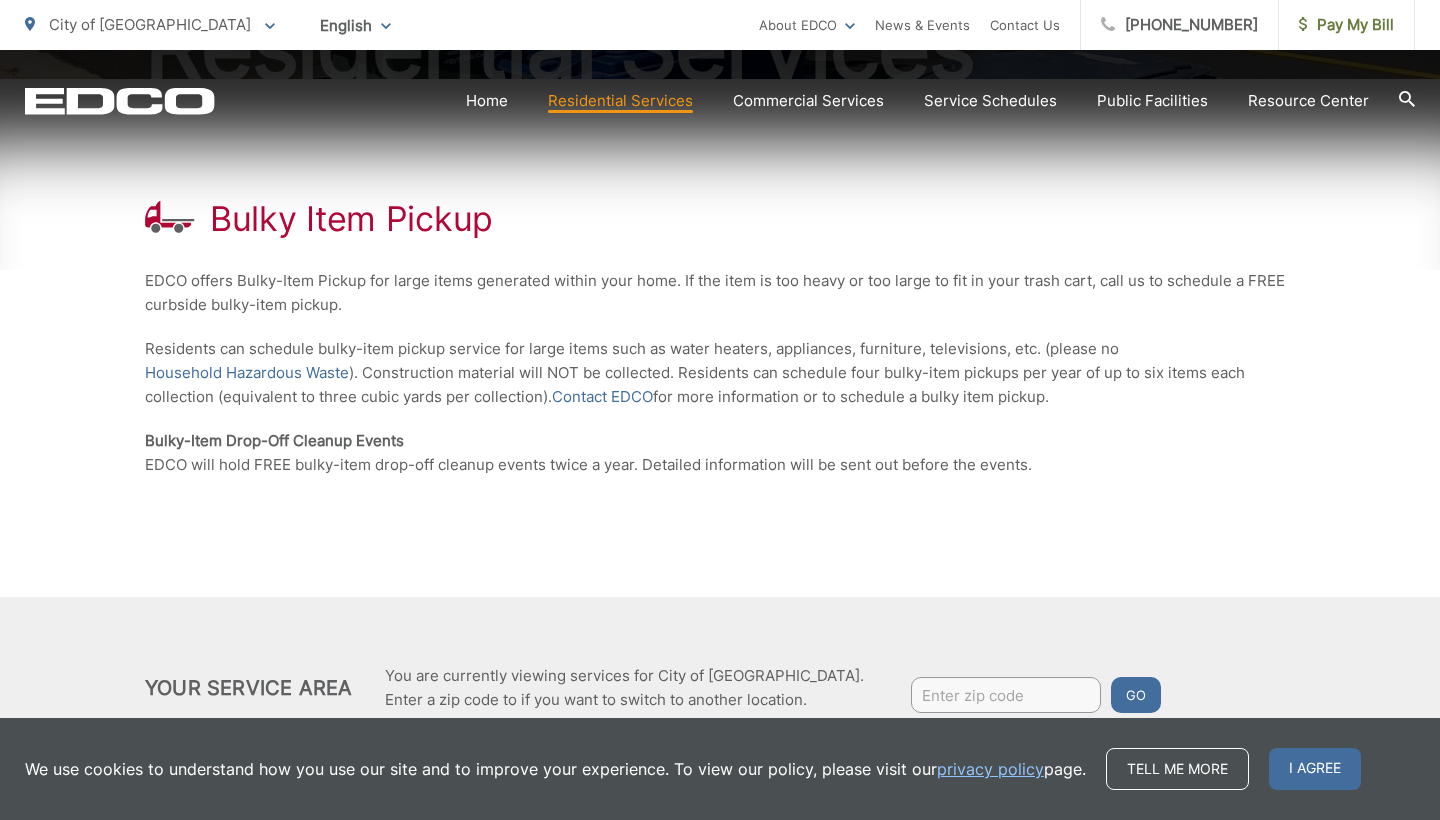 scroll, scrollTop: 322, scrollLeft: 0, axis: vertical 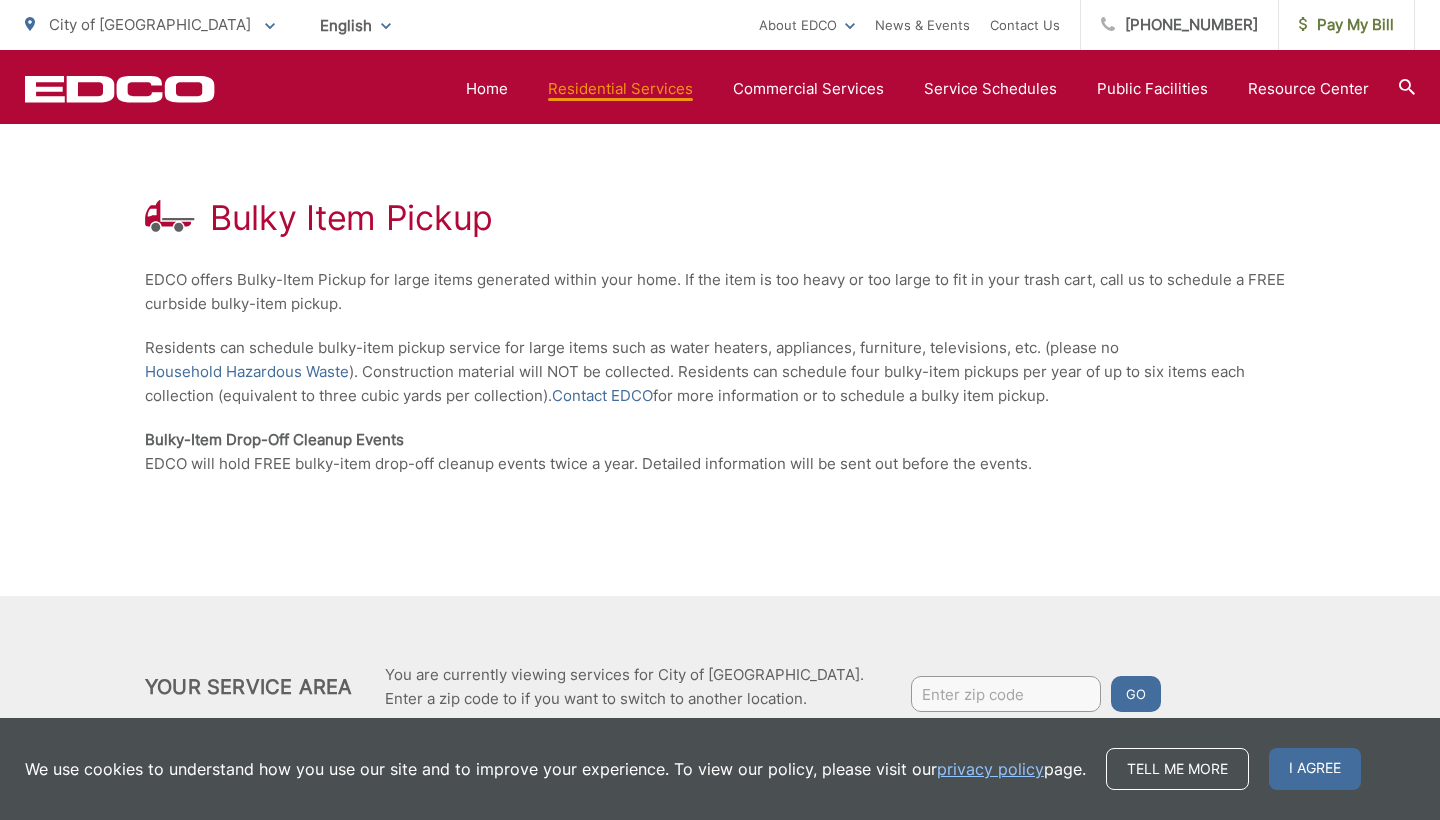 click on "Contact EDCO" at bounding box center (602, 396) 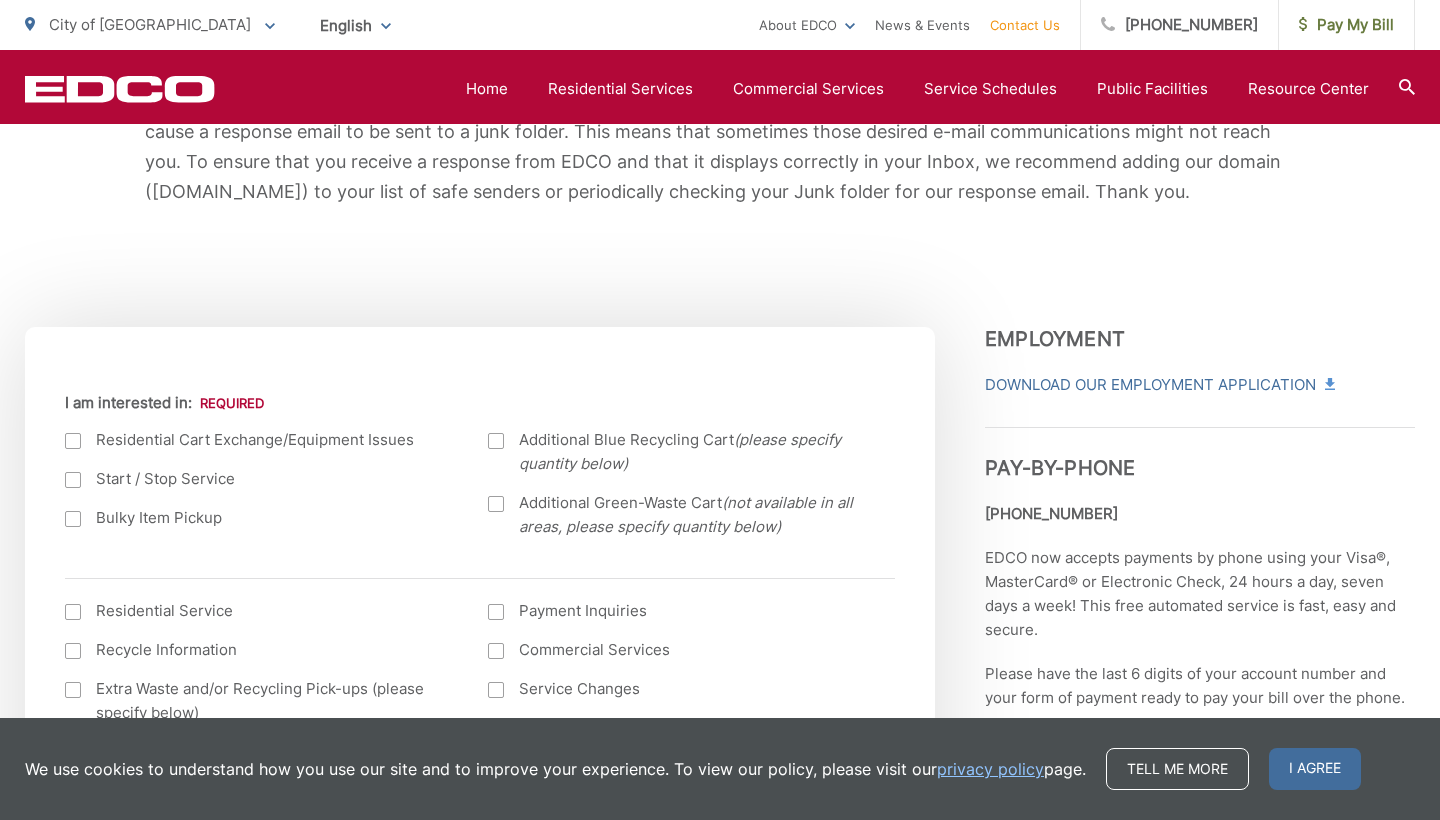 scroll, scrollTop: 518, scrollLeft: 0, axis: vertical 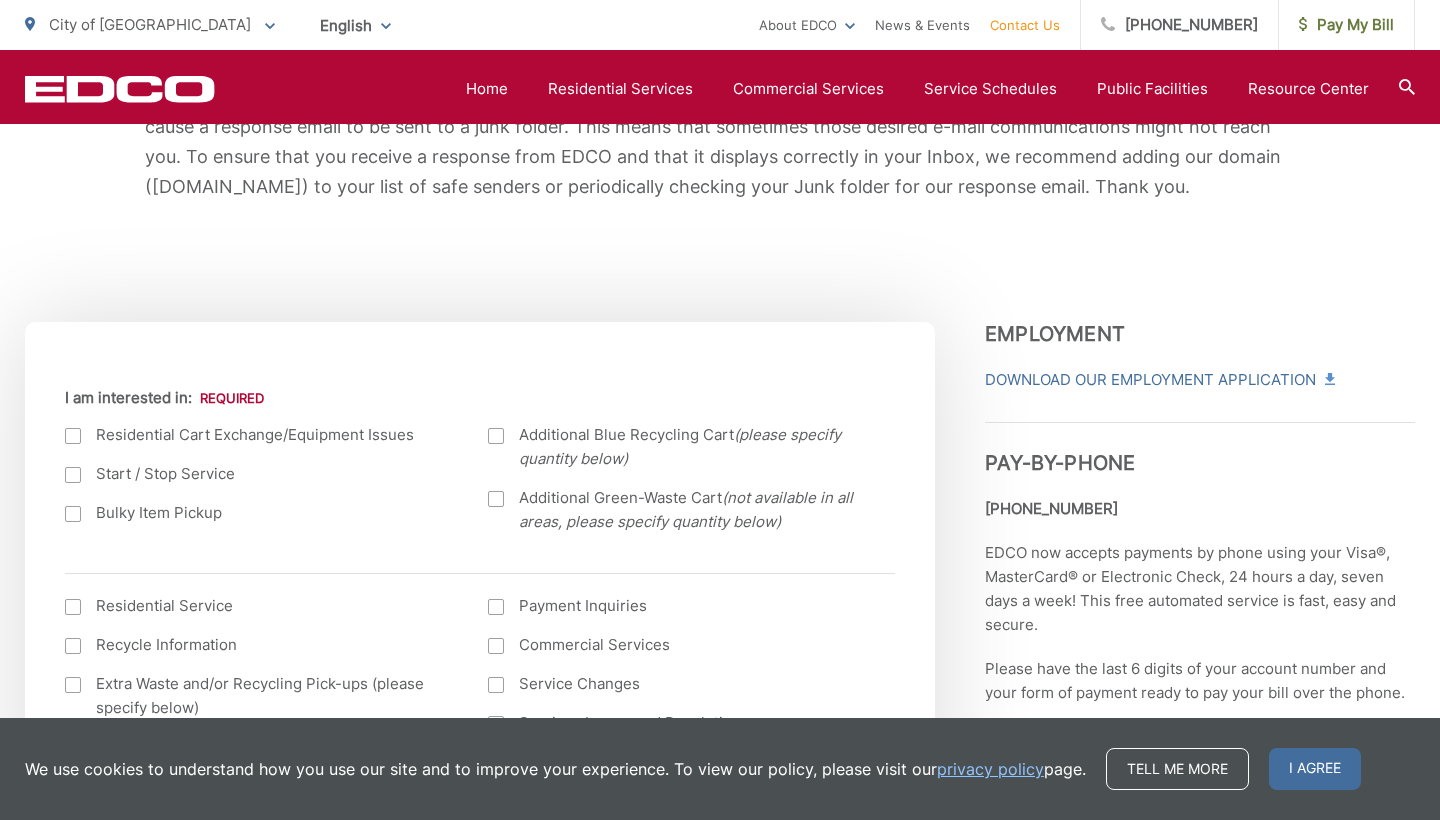 click at bounding box center [73, 514] 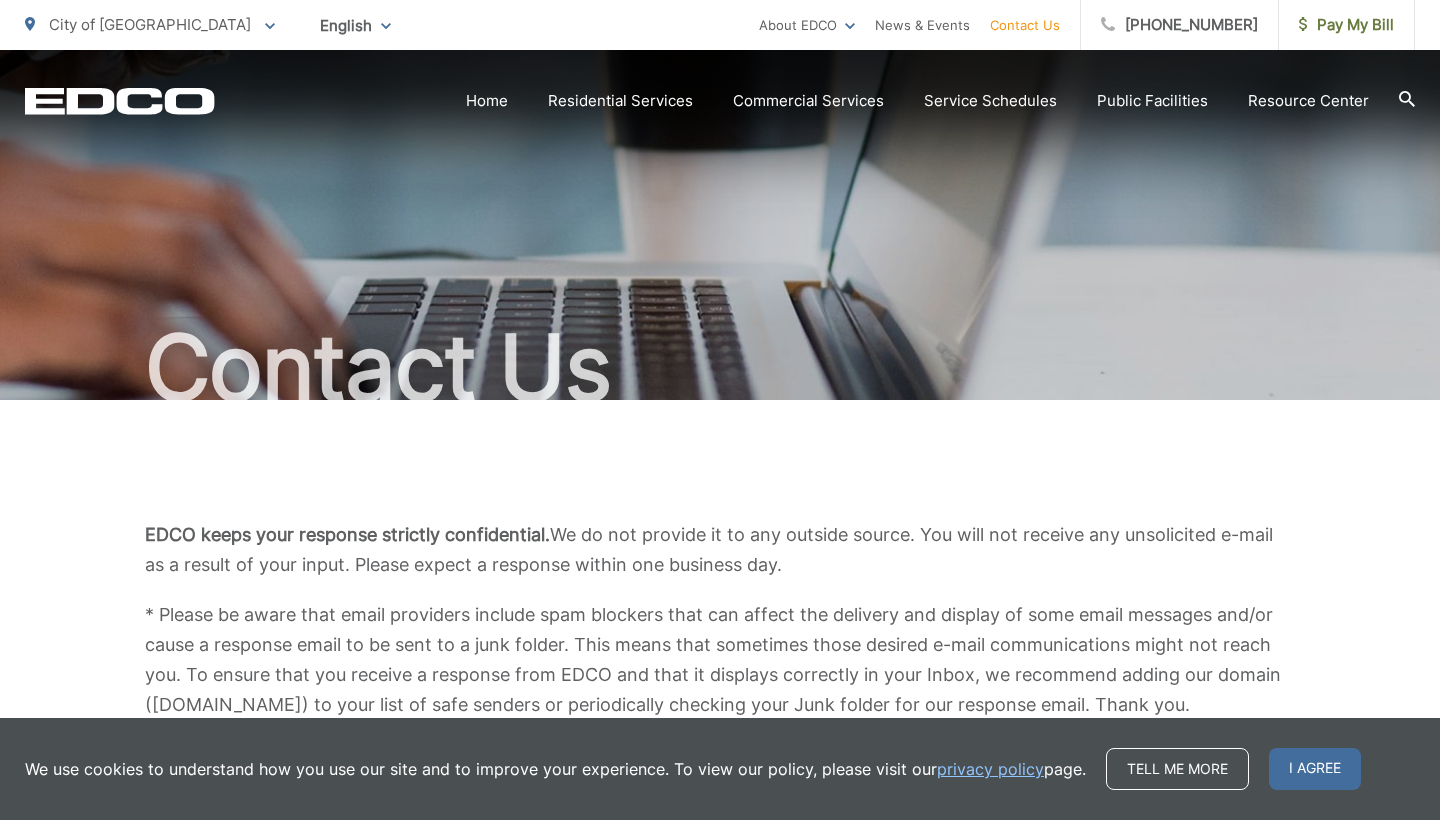 scroll, scrollTop: 0, scrollLeft: 0, axis: both 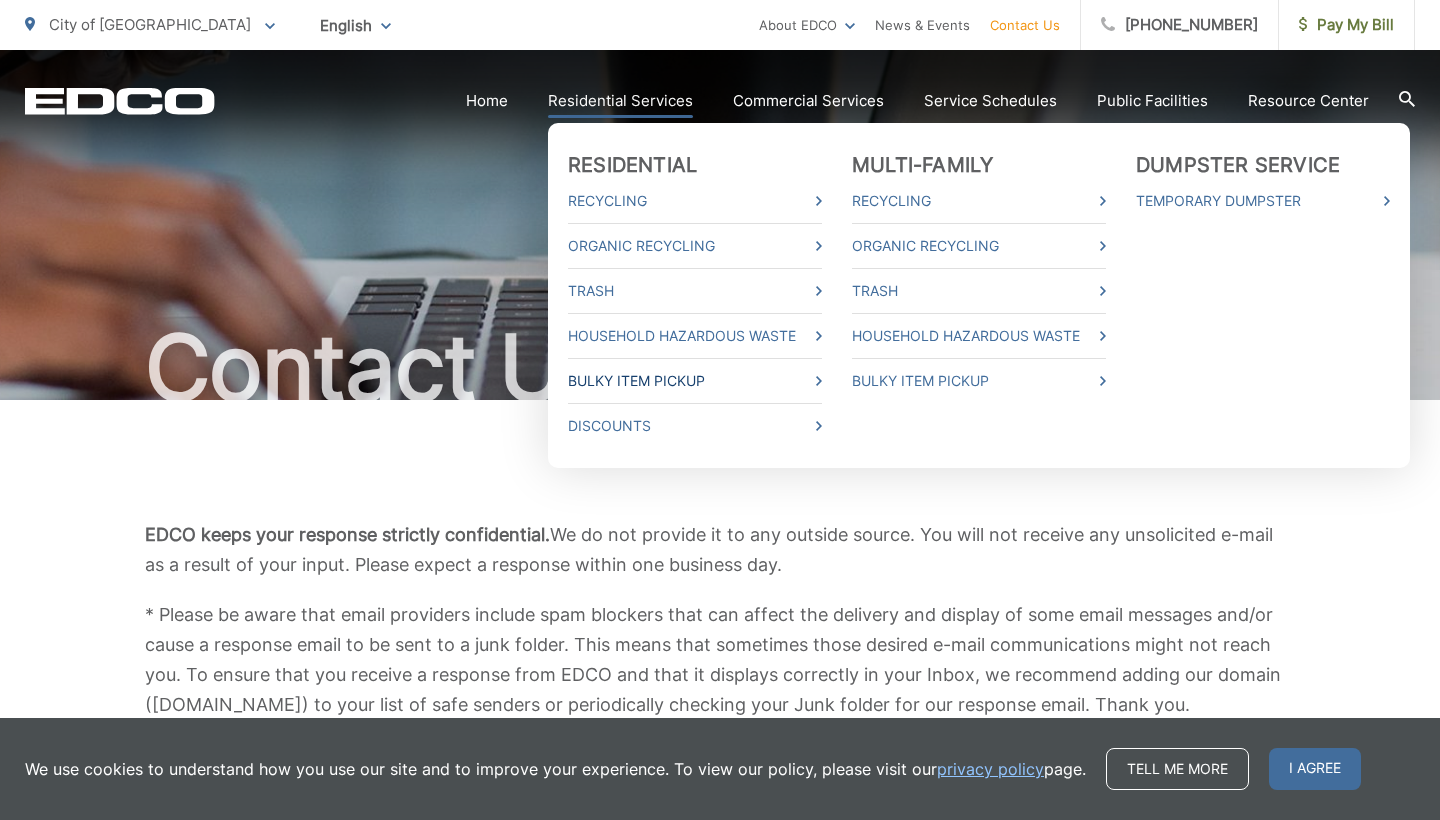 click on "Bulky Item Pickup" at bounding box center (695, 381) 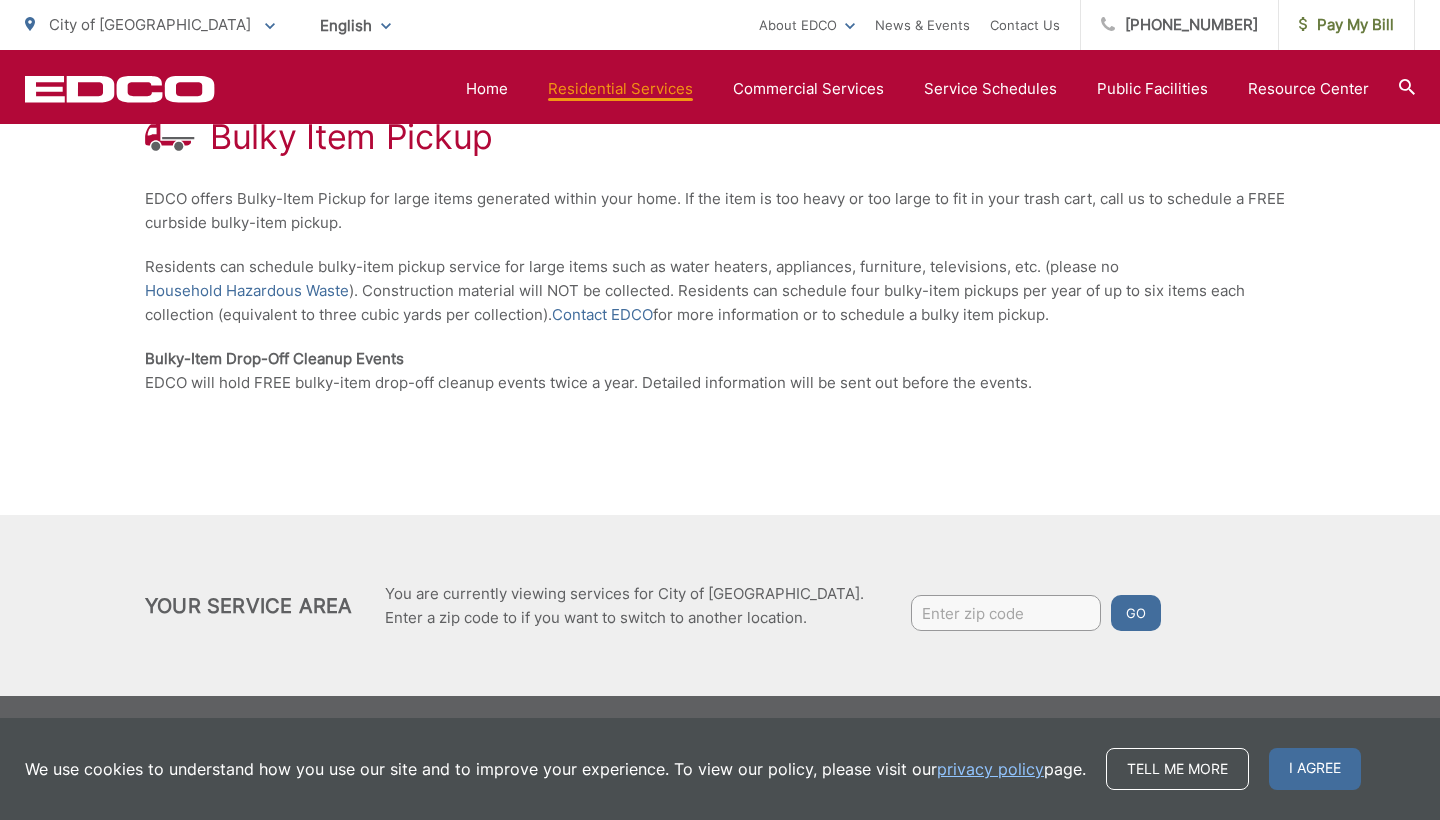 scroll, scrollTop: 403, scrollLeft: 0, axis: vertical 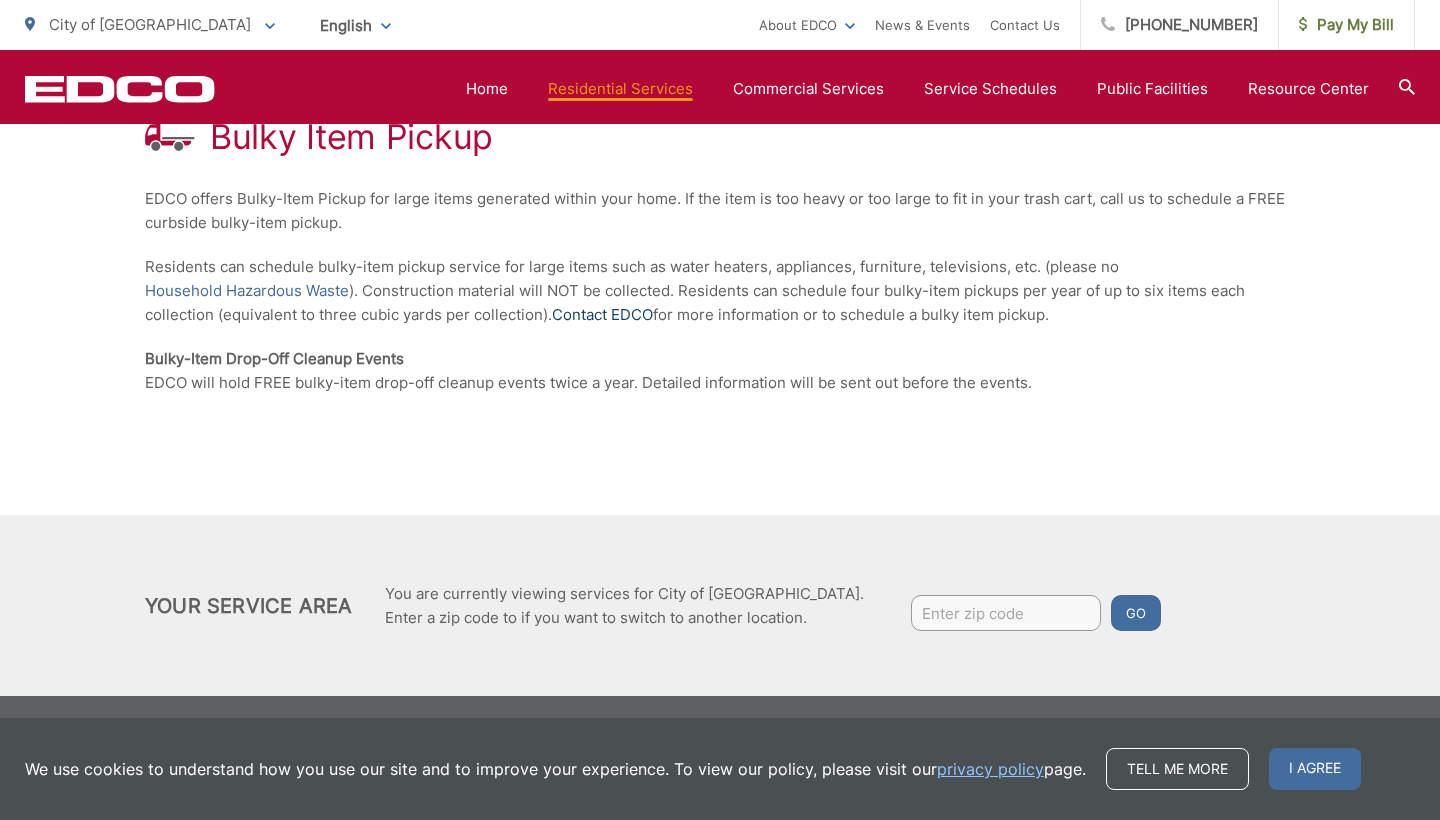 click on "Contact EDCO" at bounding box center (602, 315) 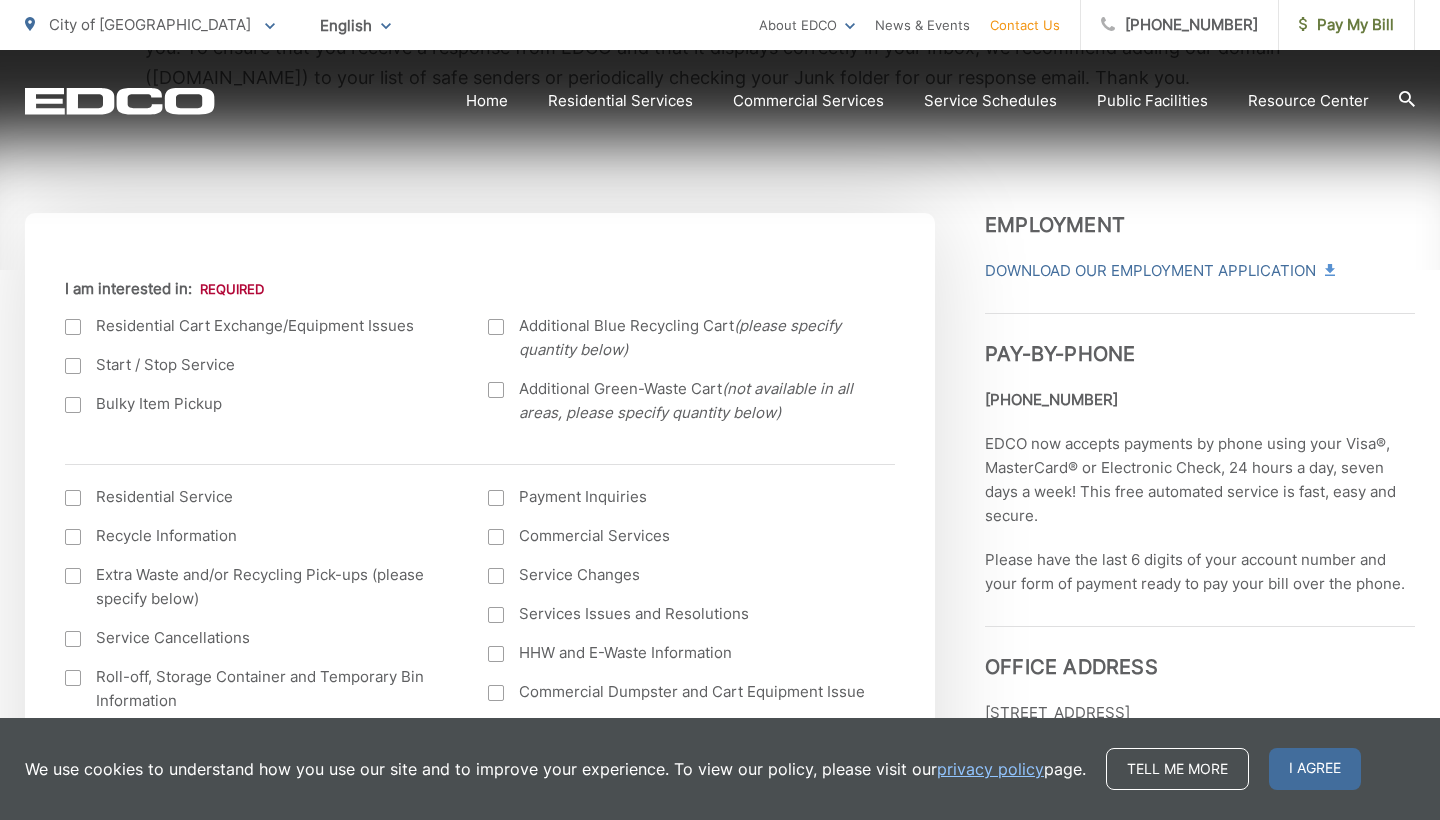 scroll, scrollTop: 632, scrollLeft: 0, axis: vertical 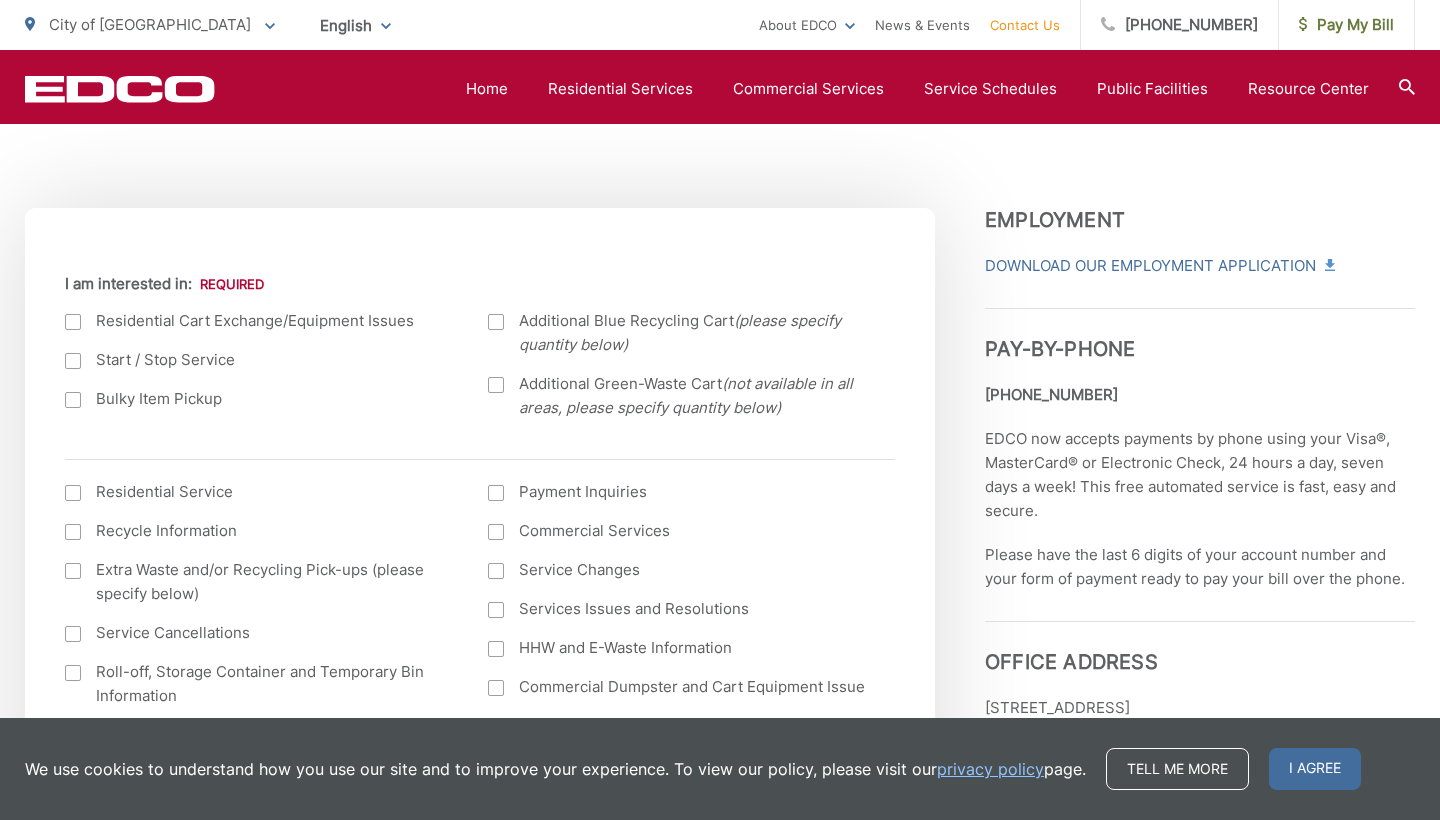 click at bounding box center (73, 400) 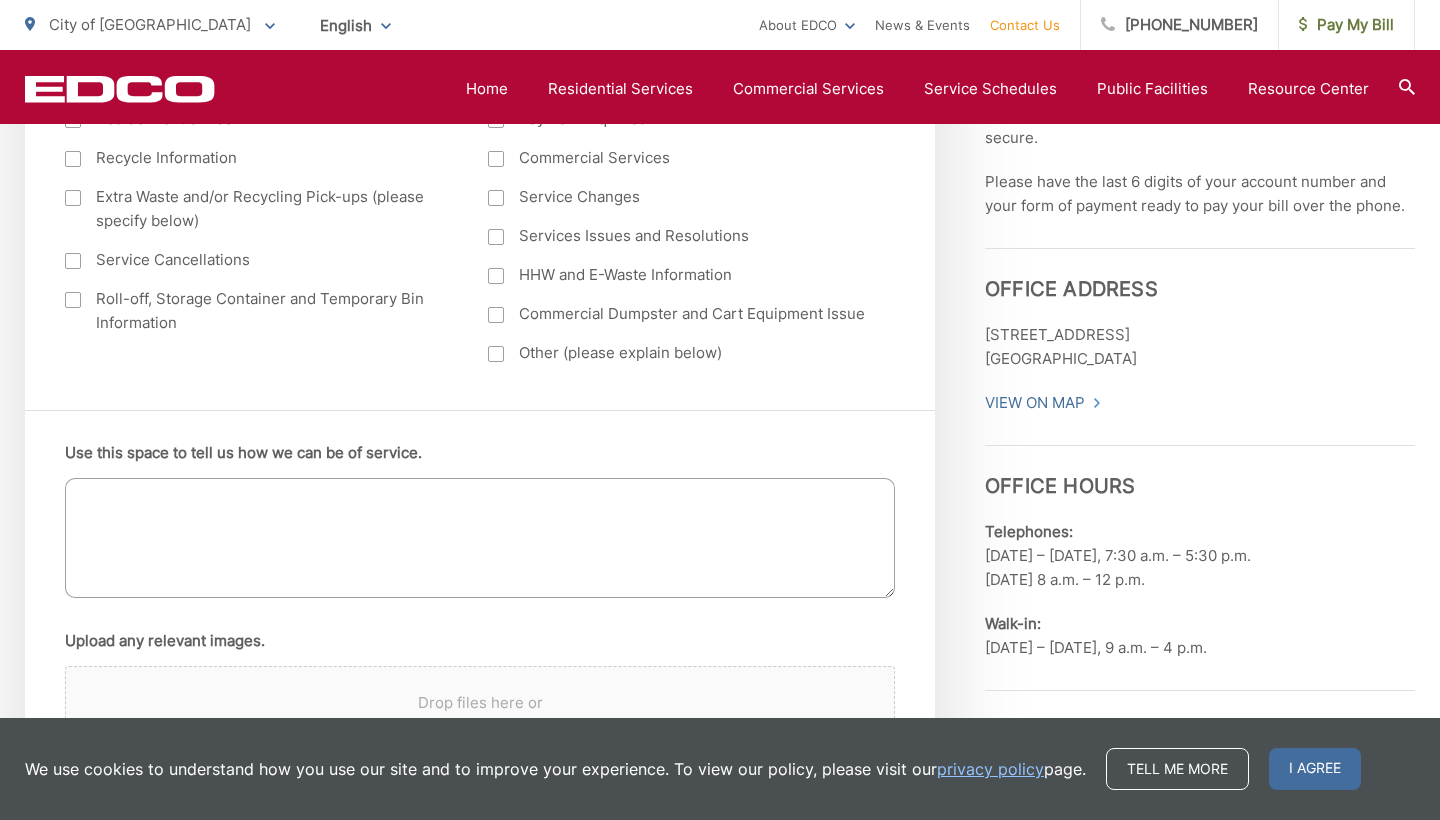scroll, scrollTop: 1007, scrollLeft: 0, axis: vertical 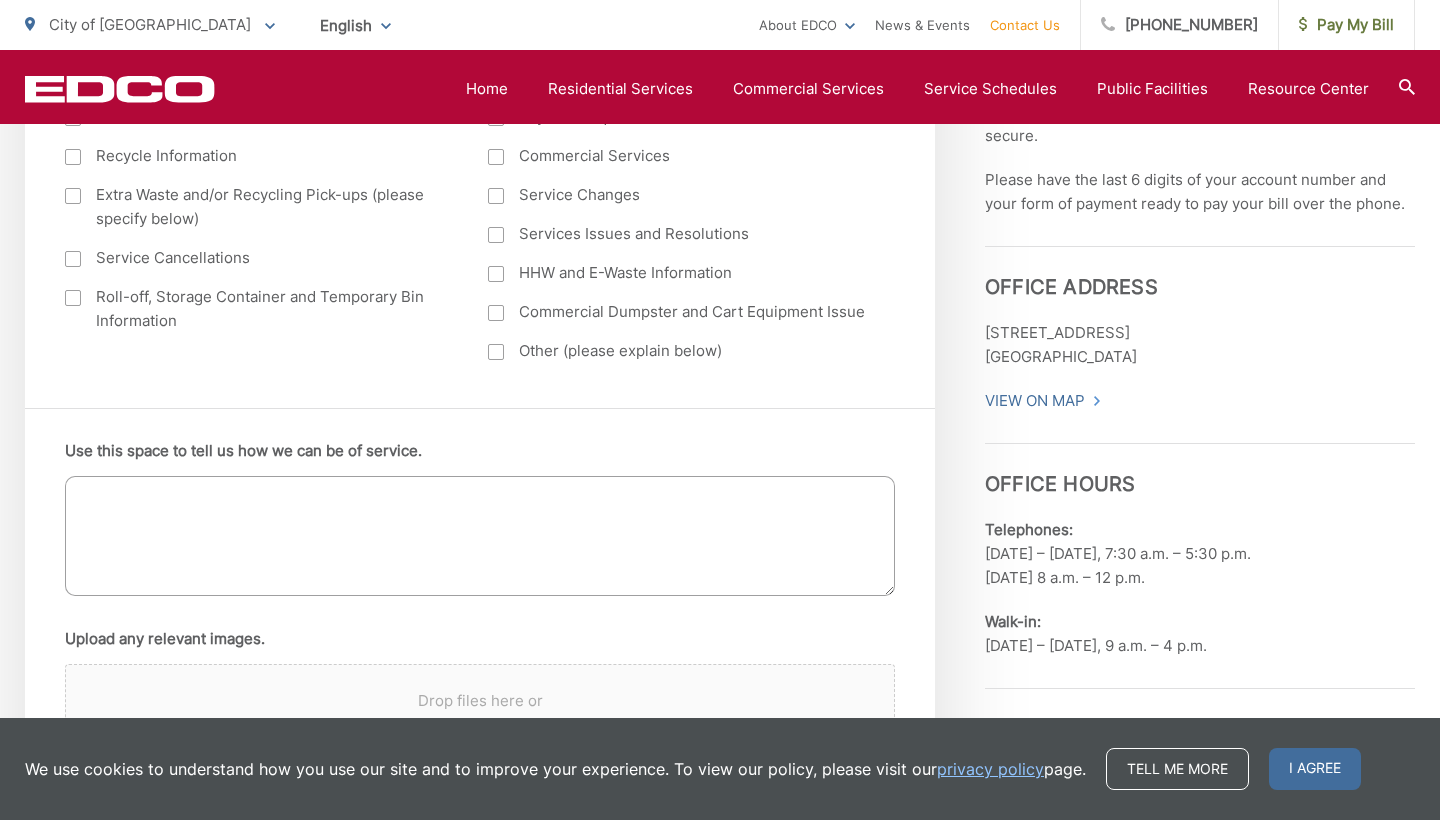 click on "Use this space to tell us how we can be of service." at bounding box center [480, 536] 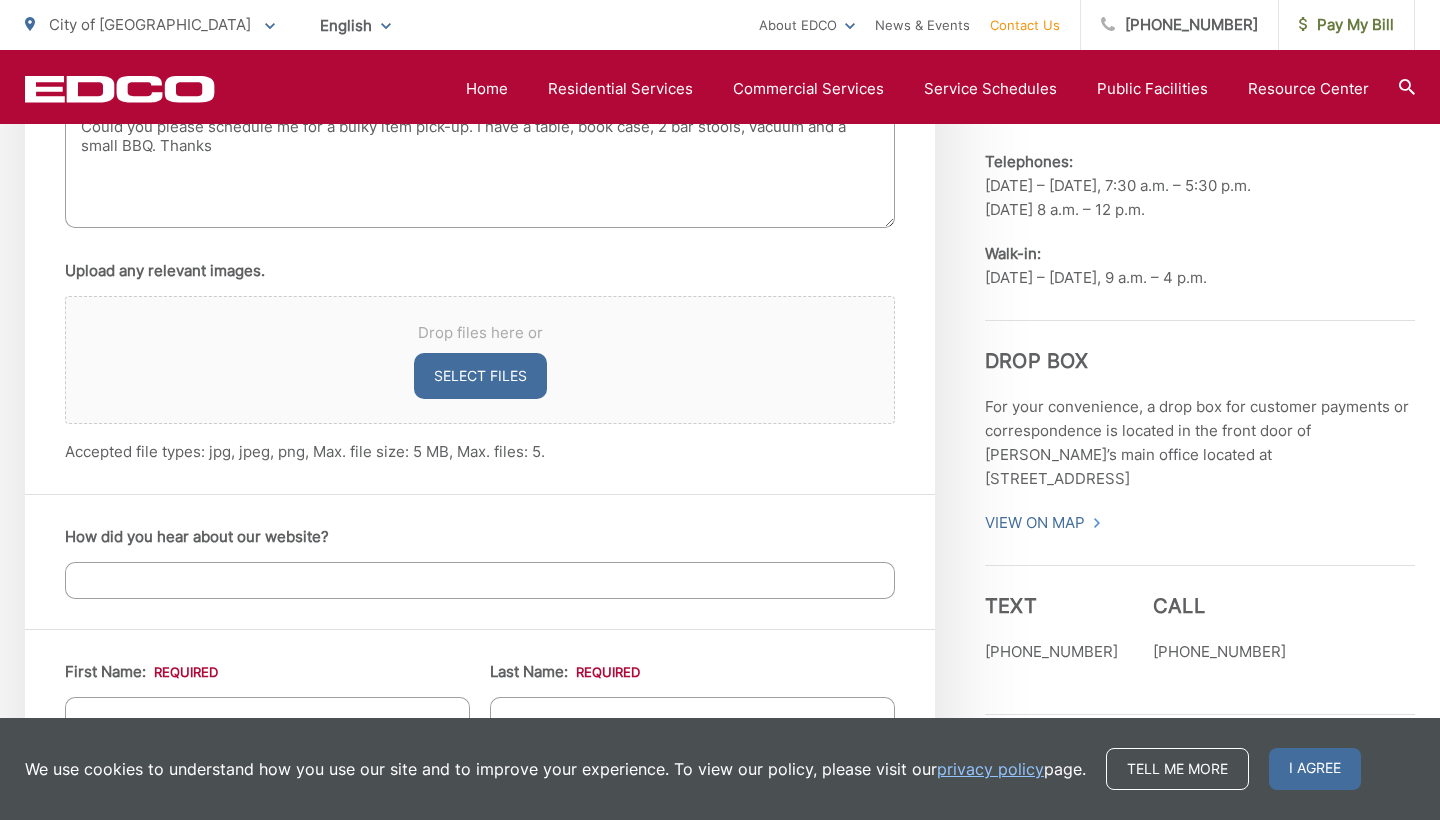 scroll, scrollTop: 1403, scrollLeft: 0, axis: vertical 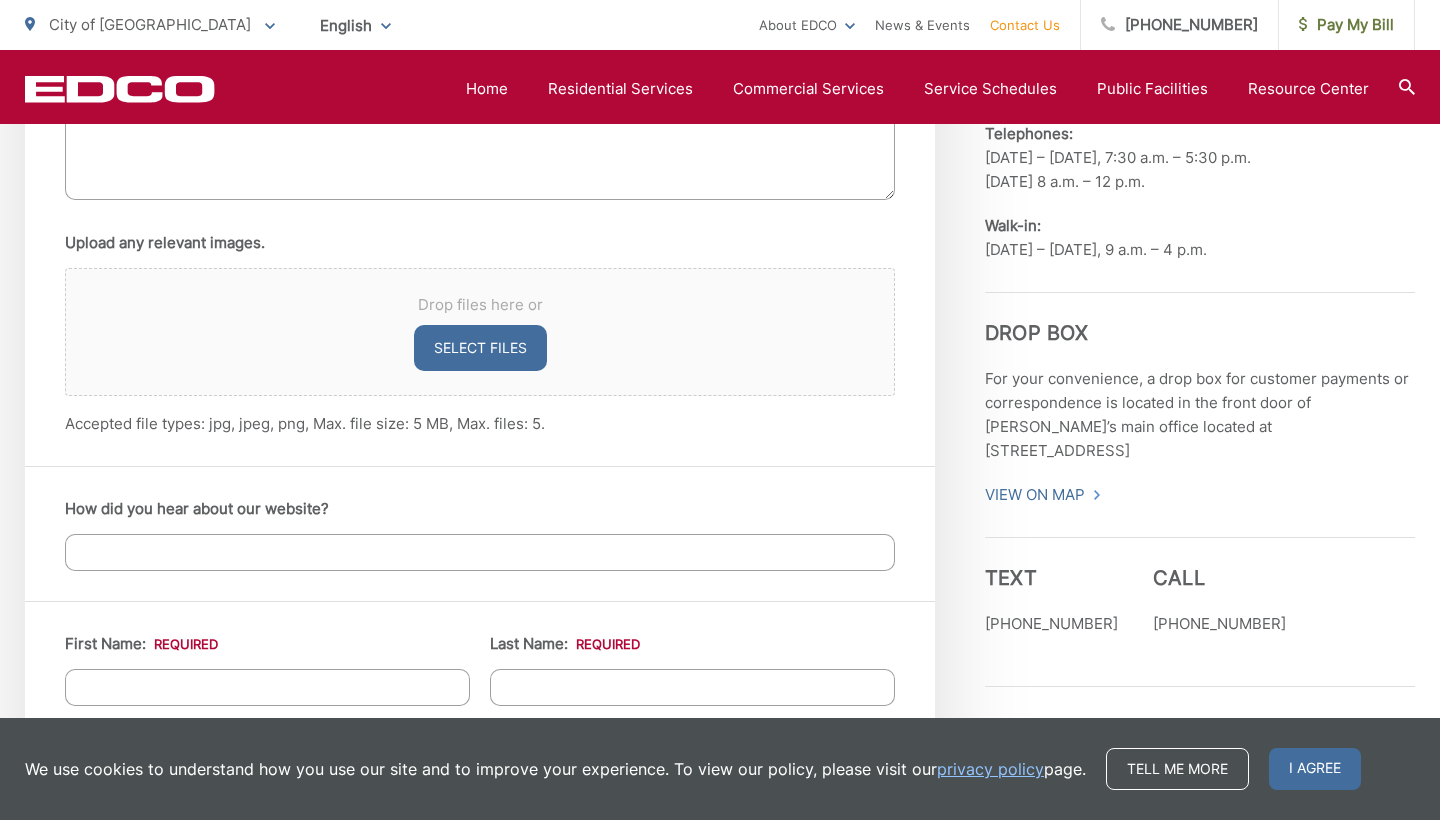 type on "Could you please schedule me for a bulky item pick-up. I have a table, book case, 2 bar stools, vacuum and a small BBQ. Thanks" 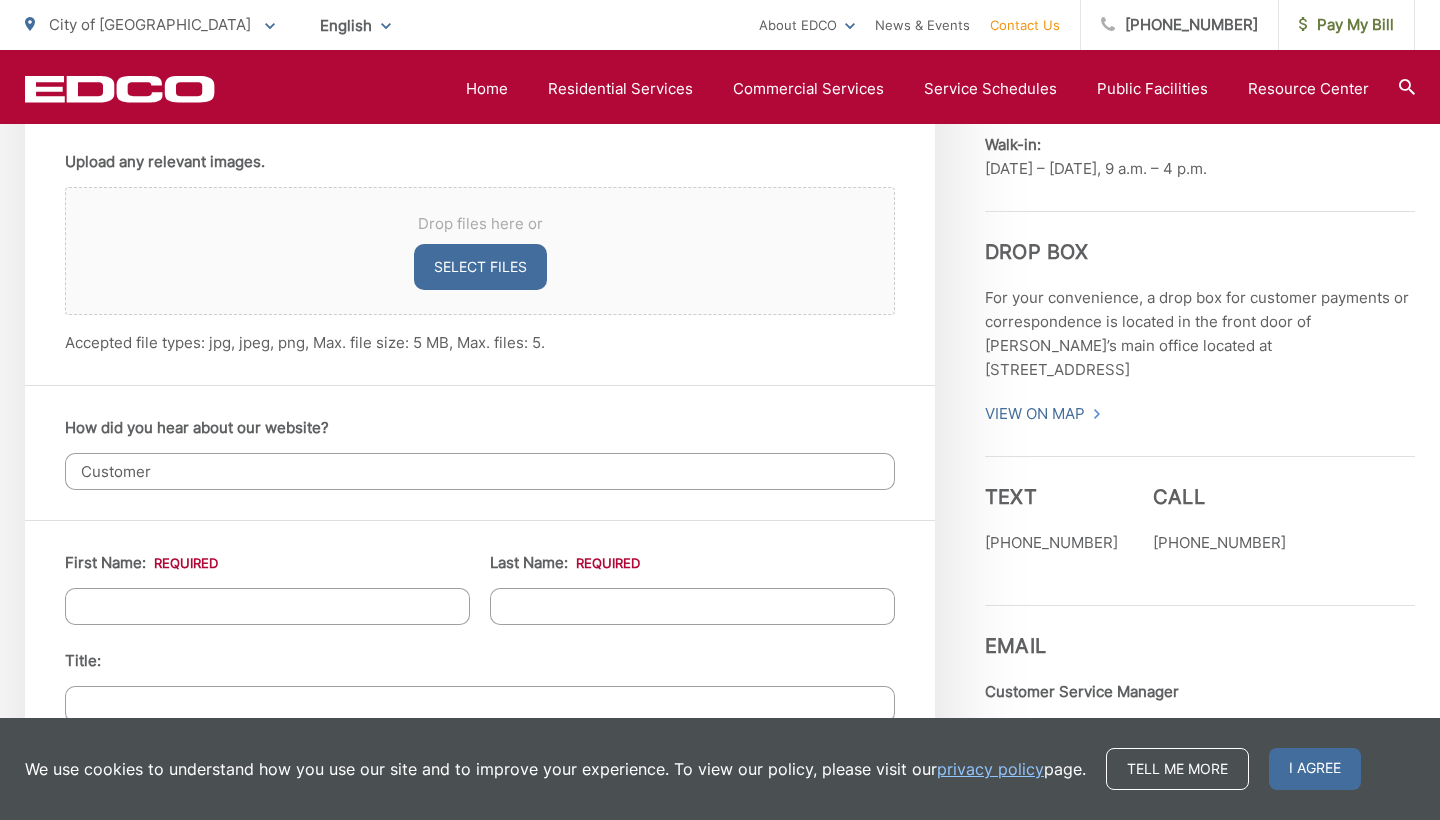 scroll, scrollTop: 1486, scrollLeft: 0, axis: vertical 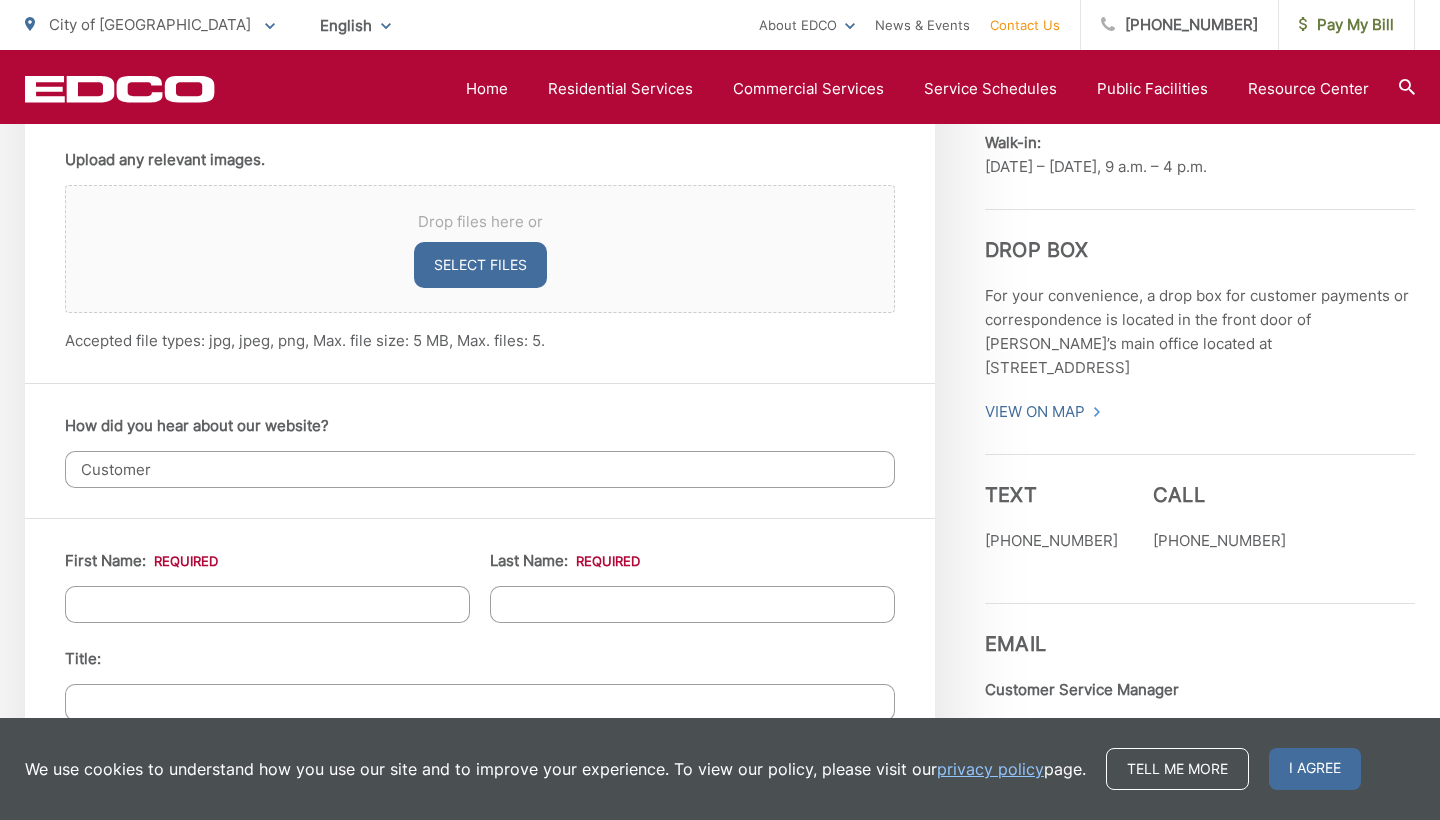 type on "Customer" 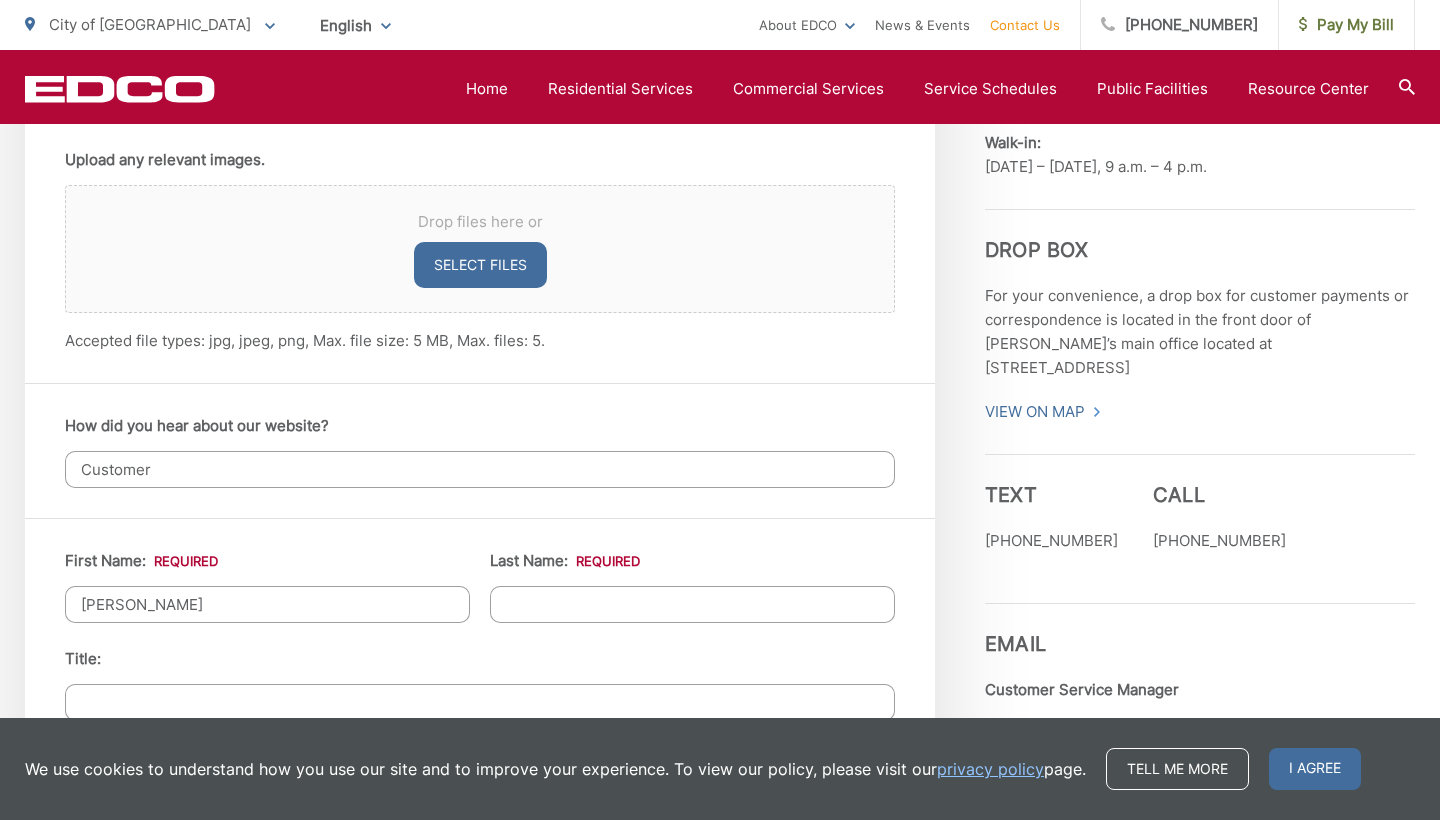 type on "[PERSON_NAME]" 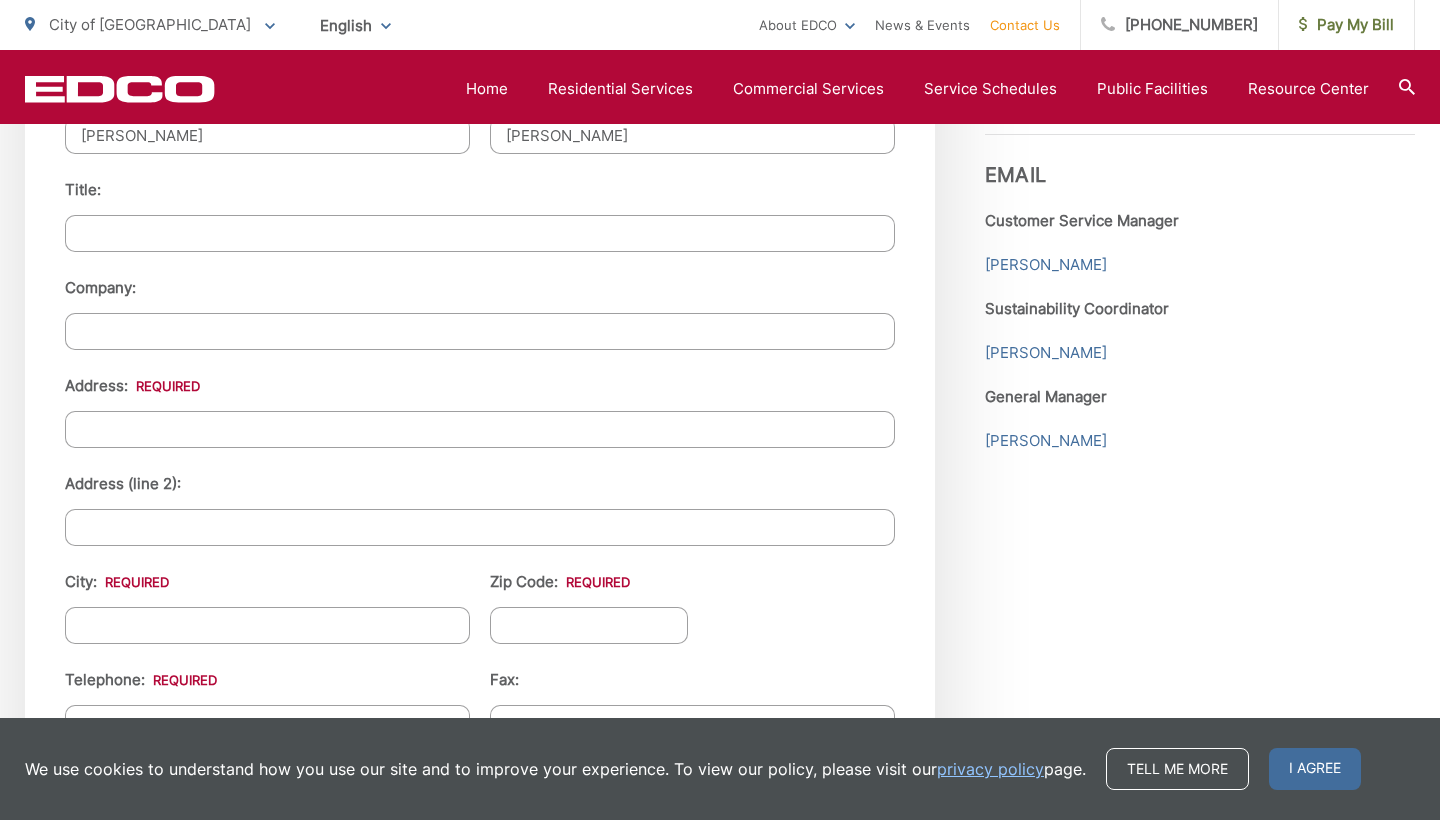 scroll, scrollTop: 1961, scrollLeft: 0, axis: vertical 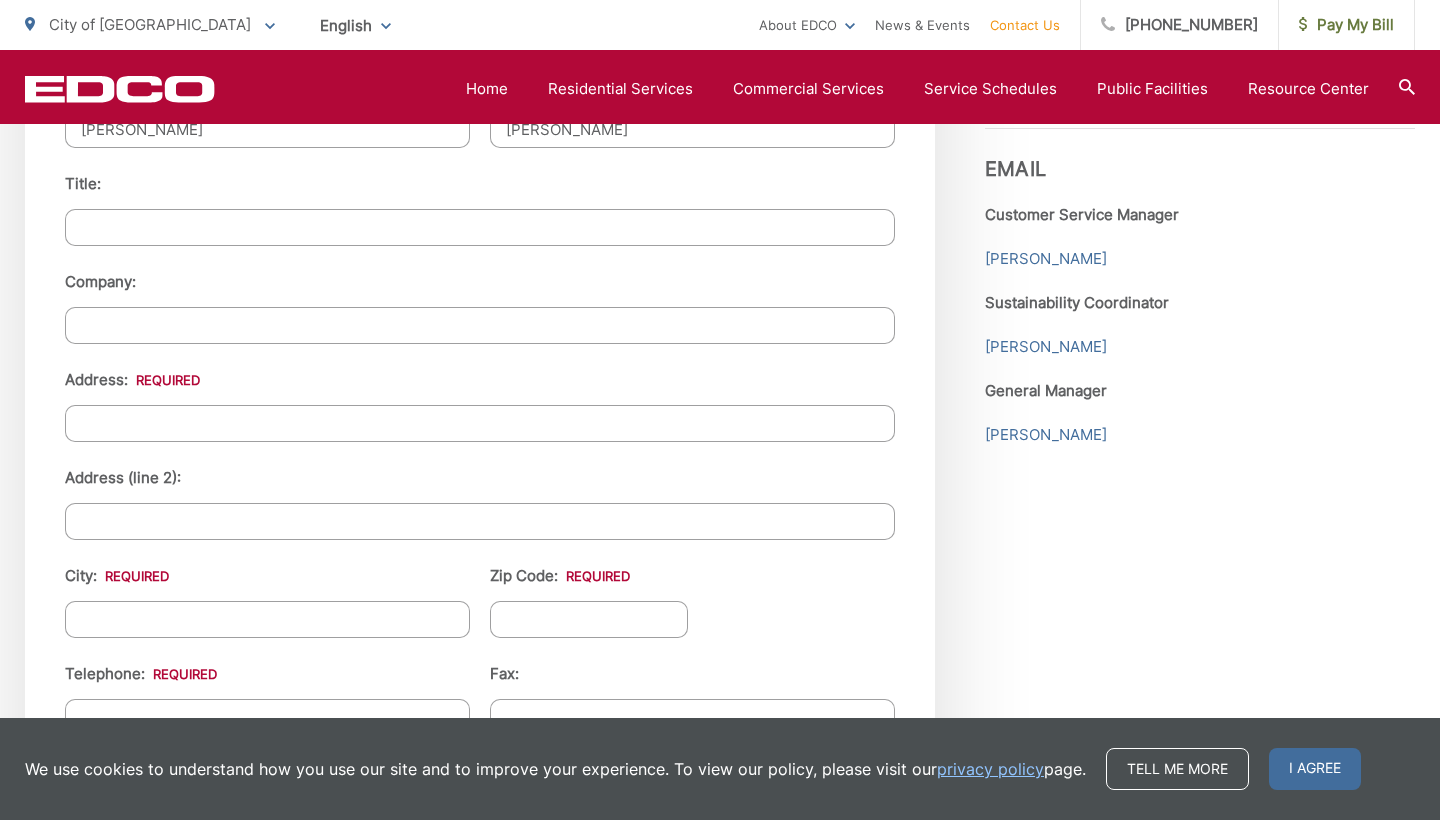 type on "[PERSON_NAME]" 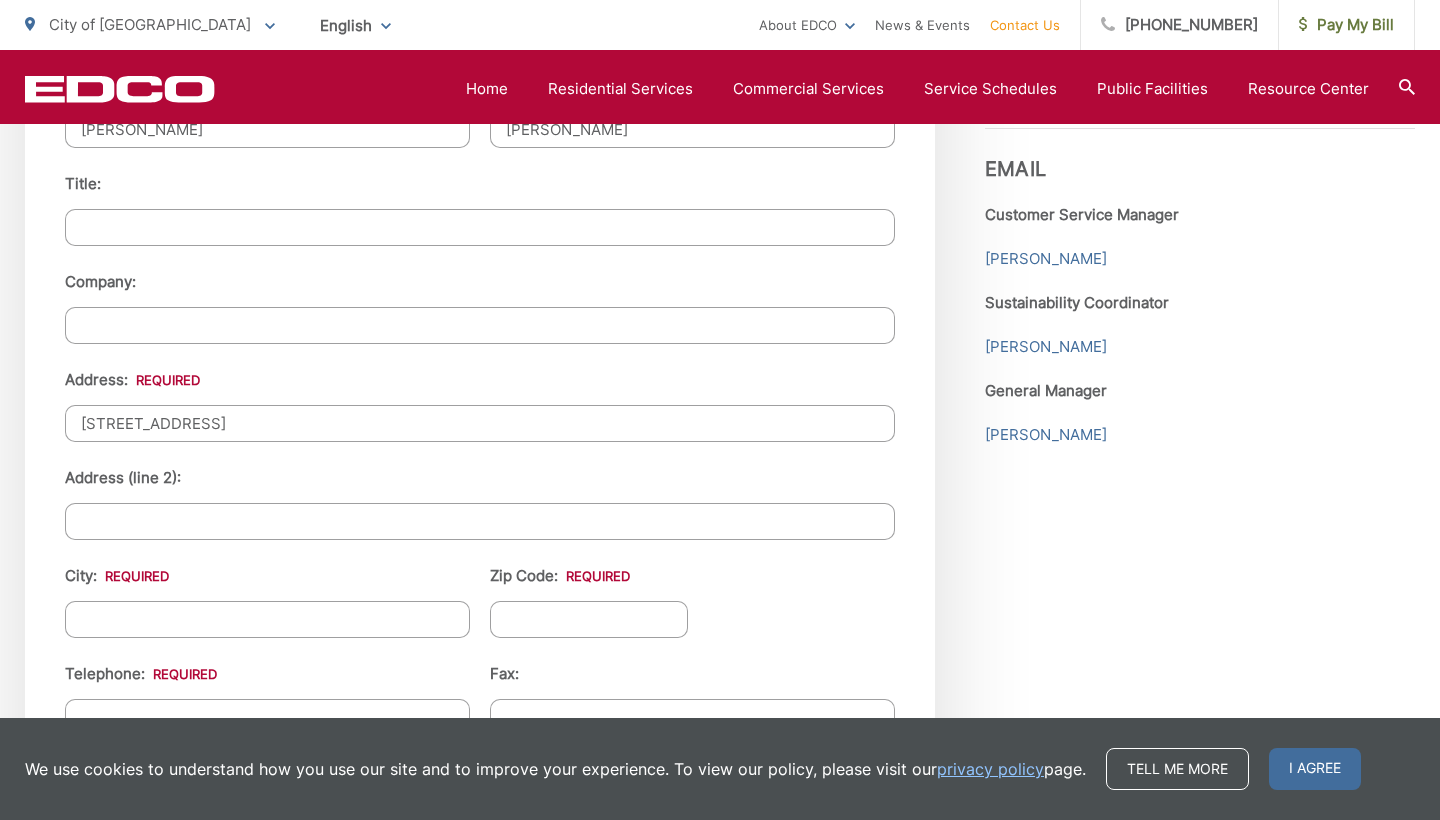 type on "[STREET_ADDRESS]" 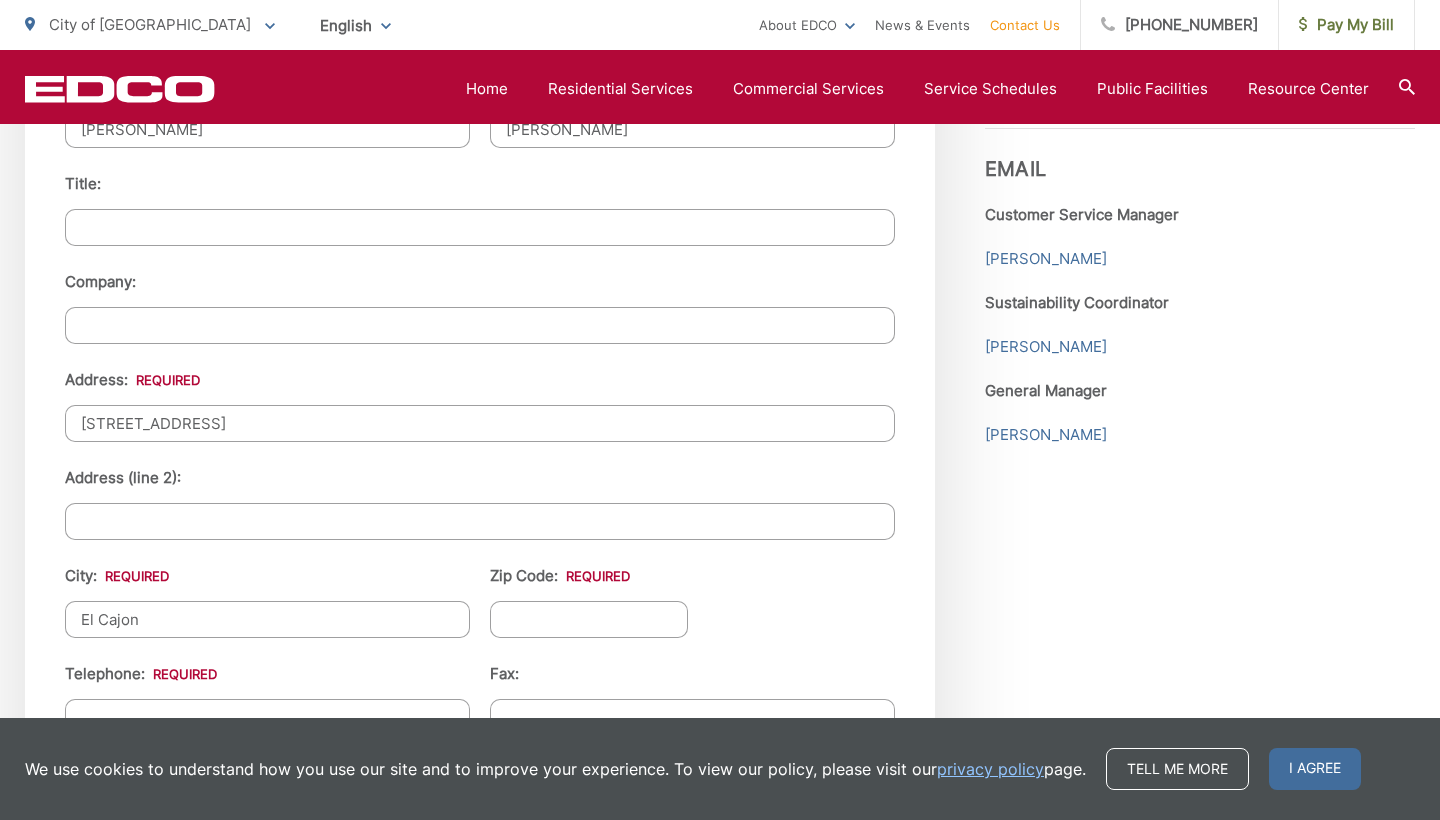 type on "El Cajon" 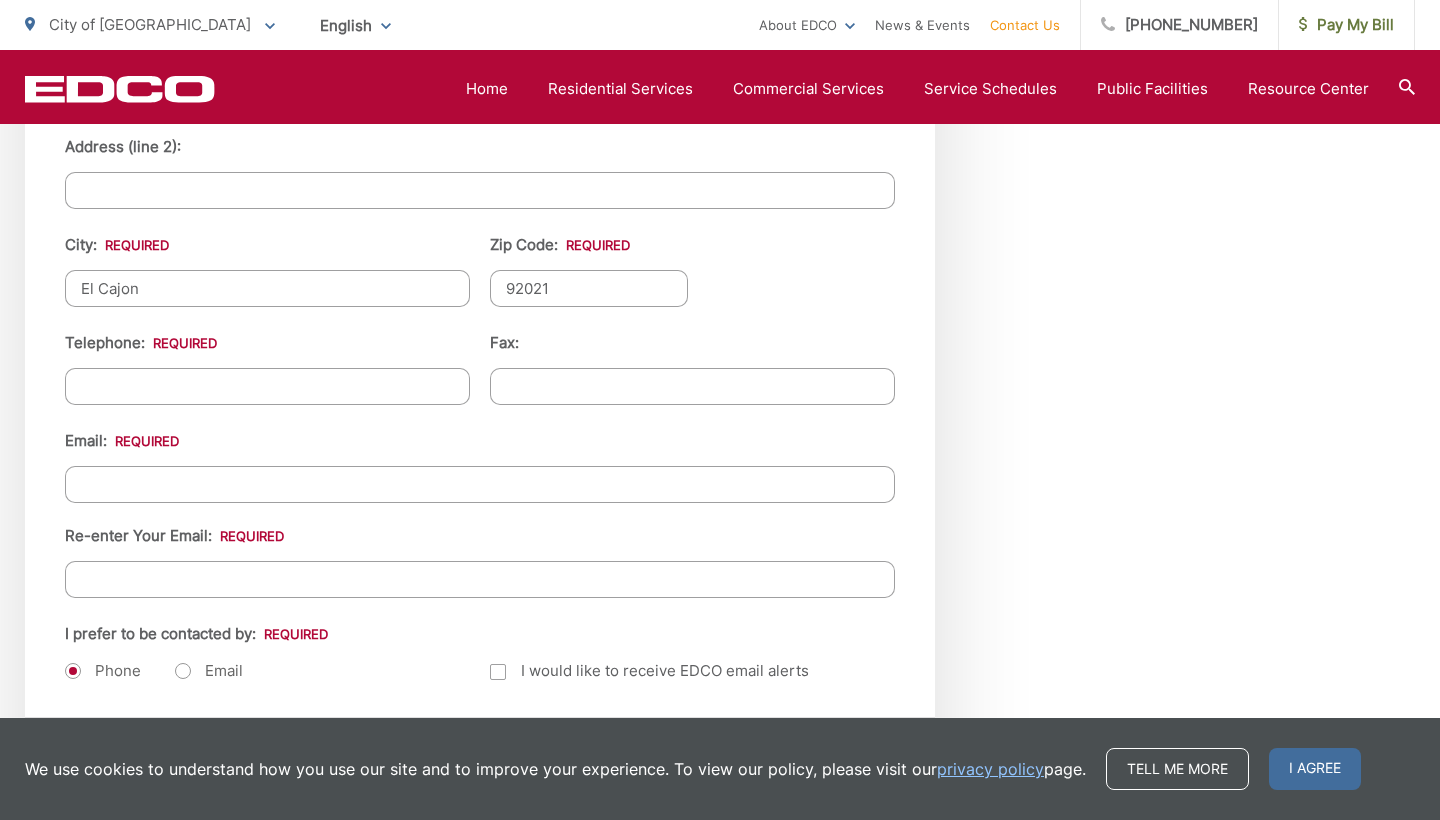 scroll, scrollTop: 2313, scrollLeft: 0, axis: vertical 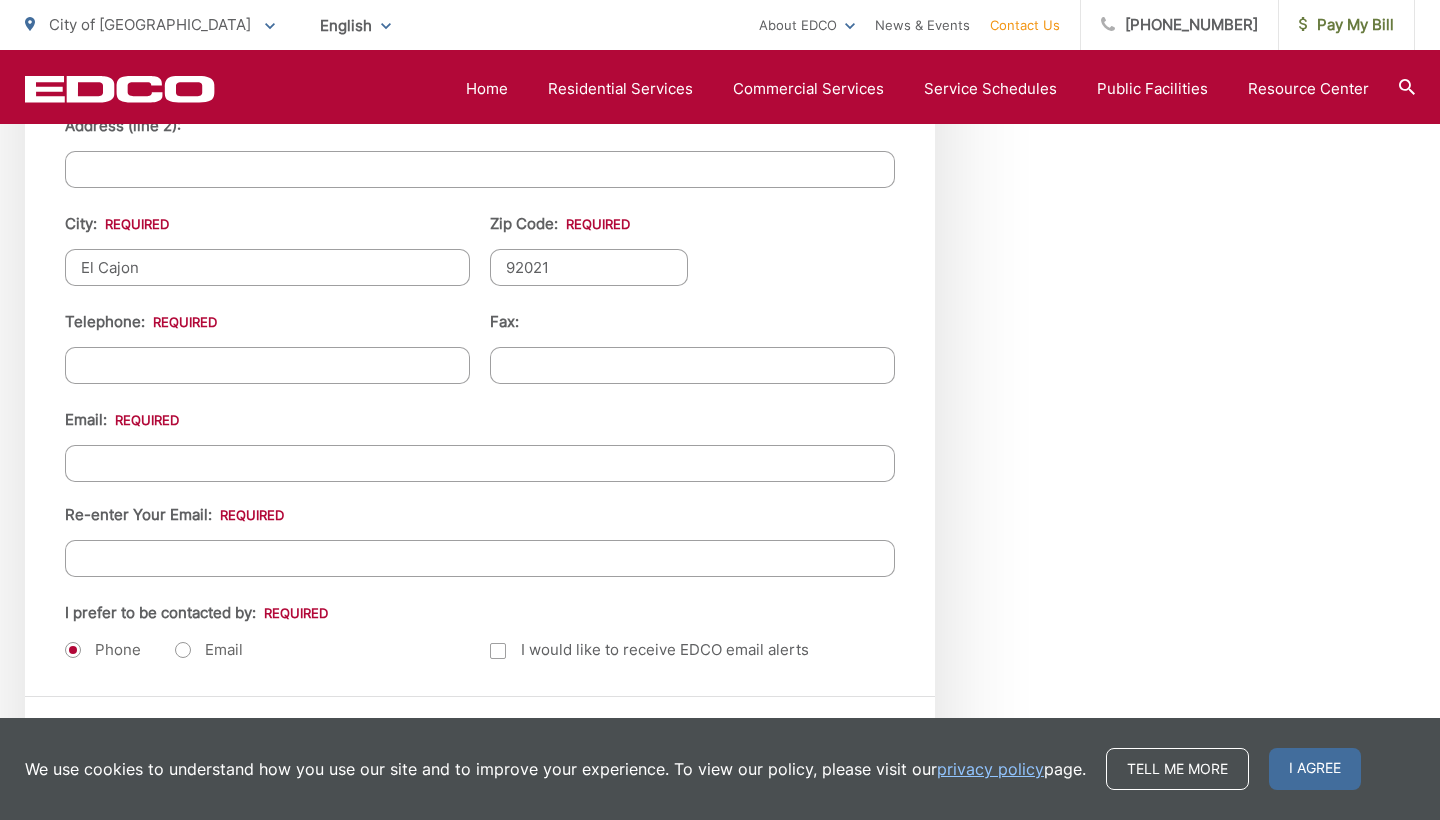 type on "92021" 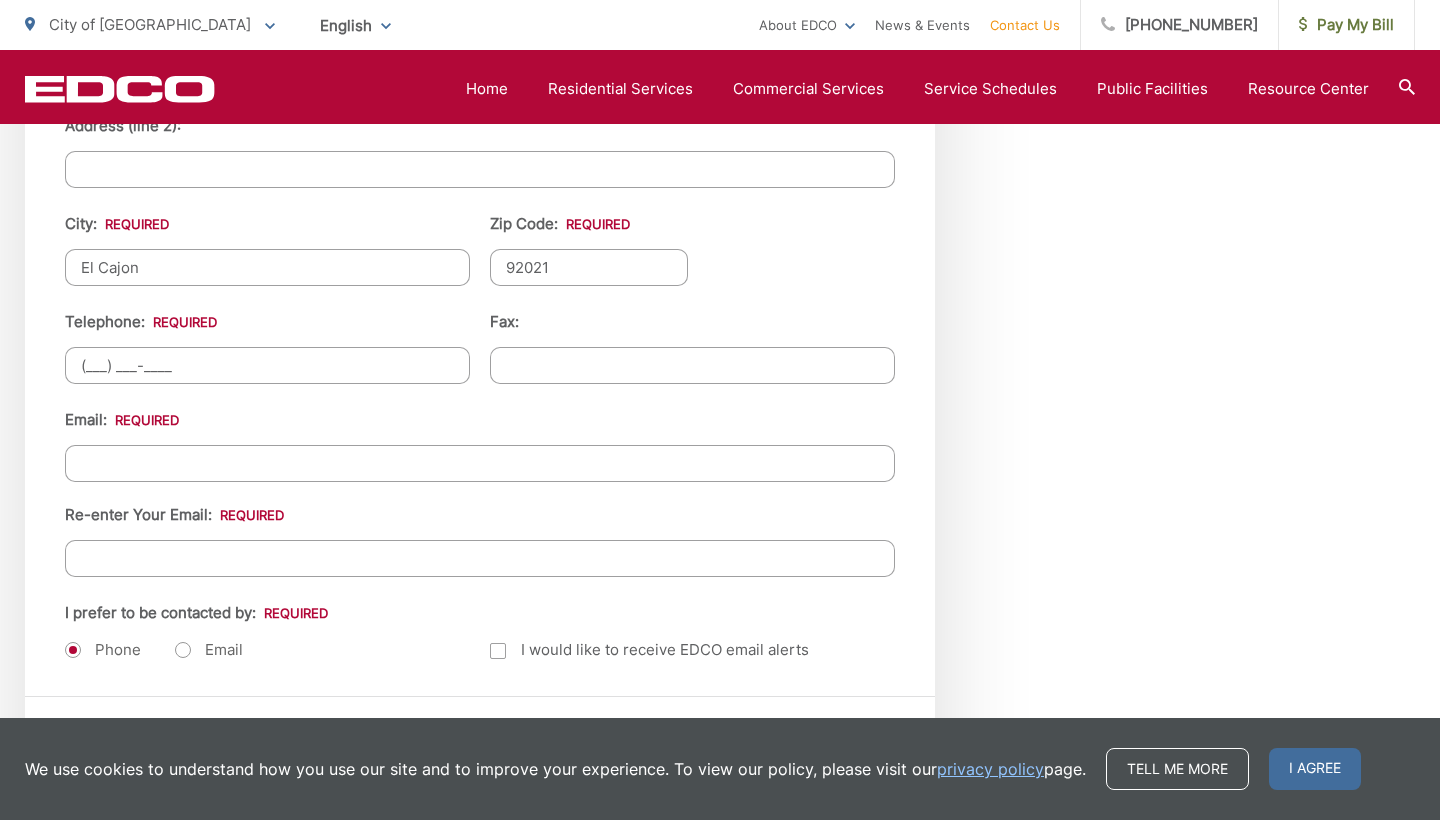 click on "(___) ___-____" at bounding box center (267, 365) 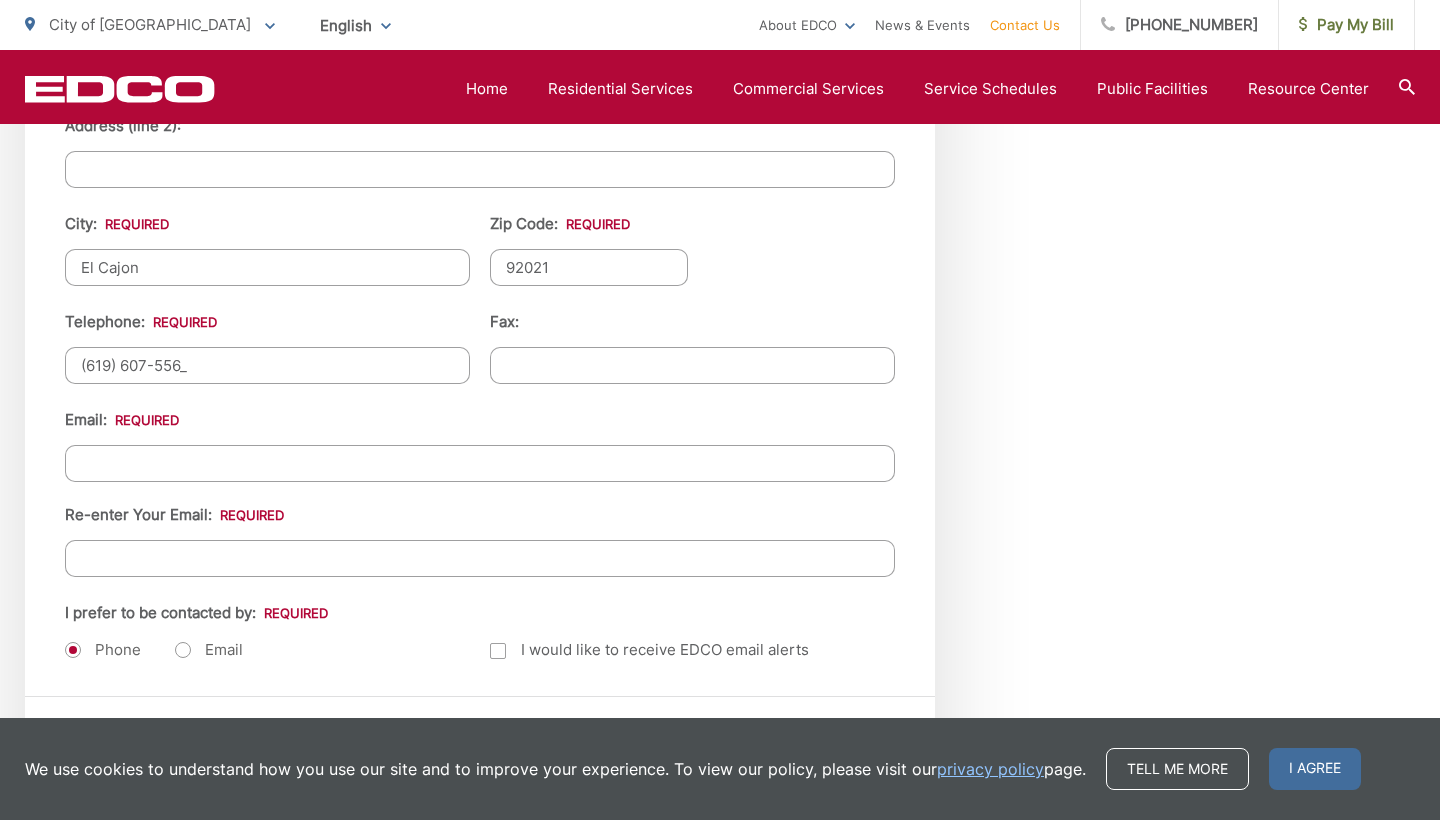 type on "[PHONE_NUMBER]" 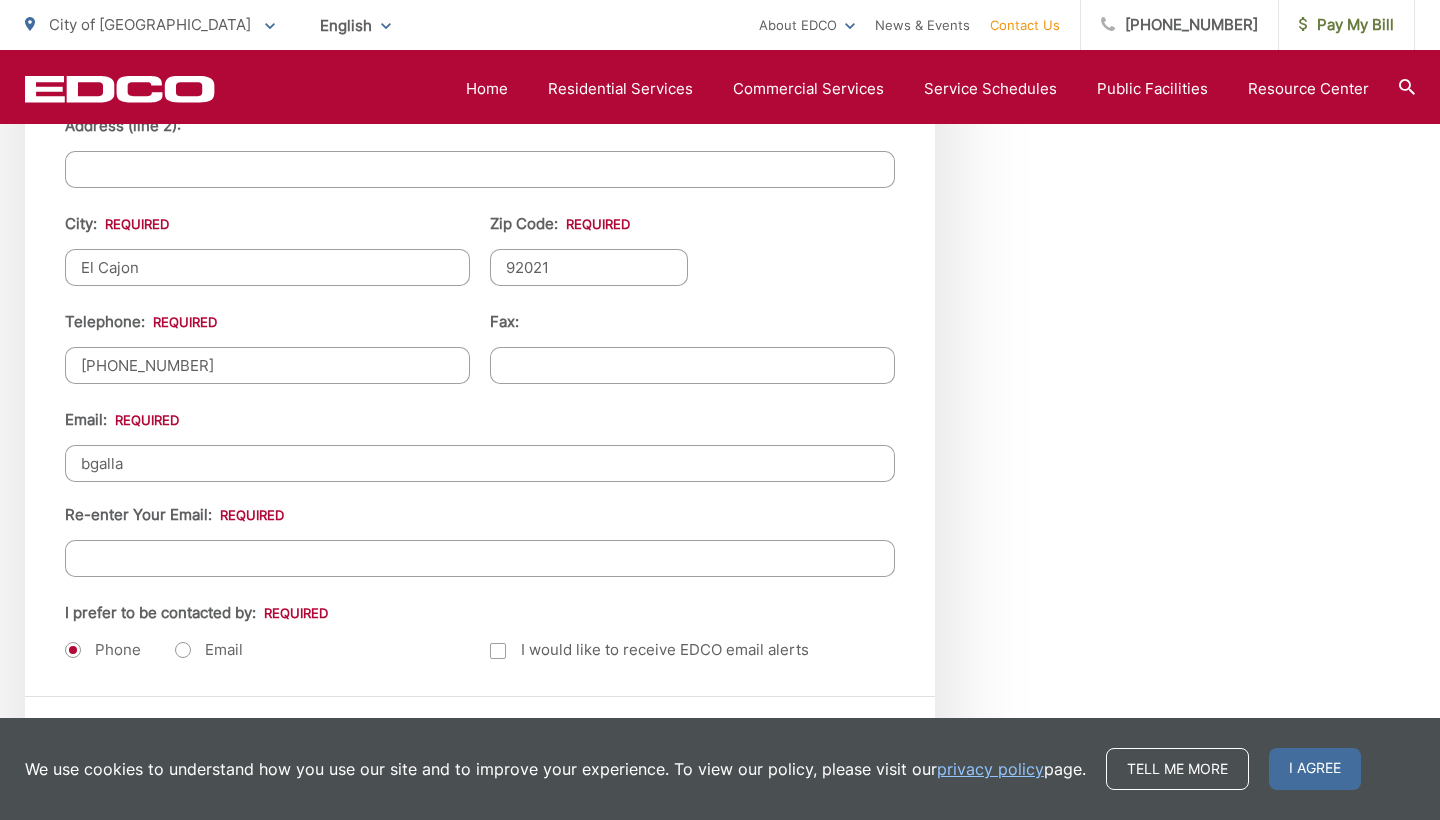 type on "[EMAIL_ADDRESS][DOMAIN_NAME]" 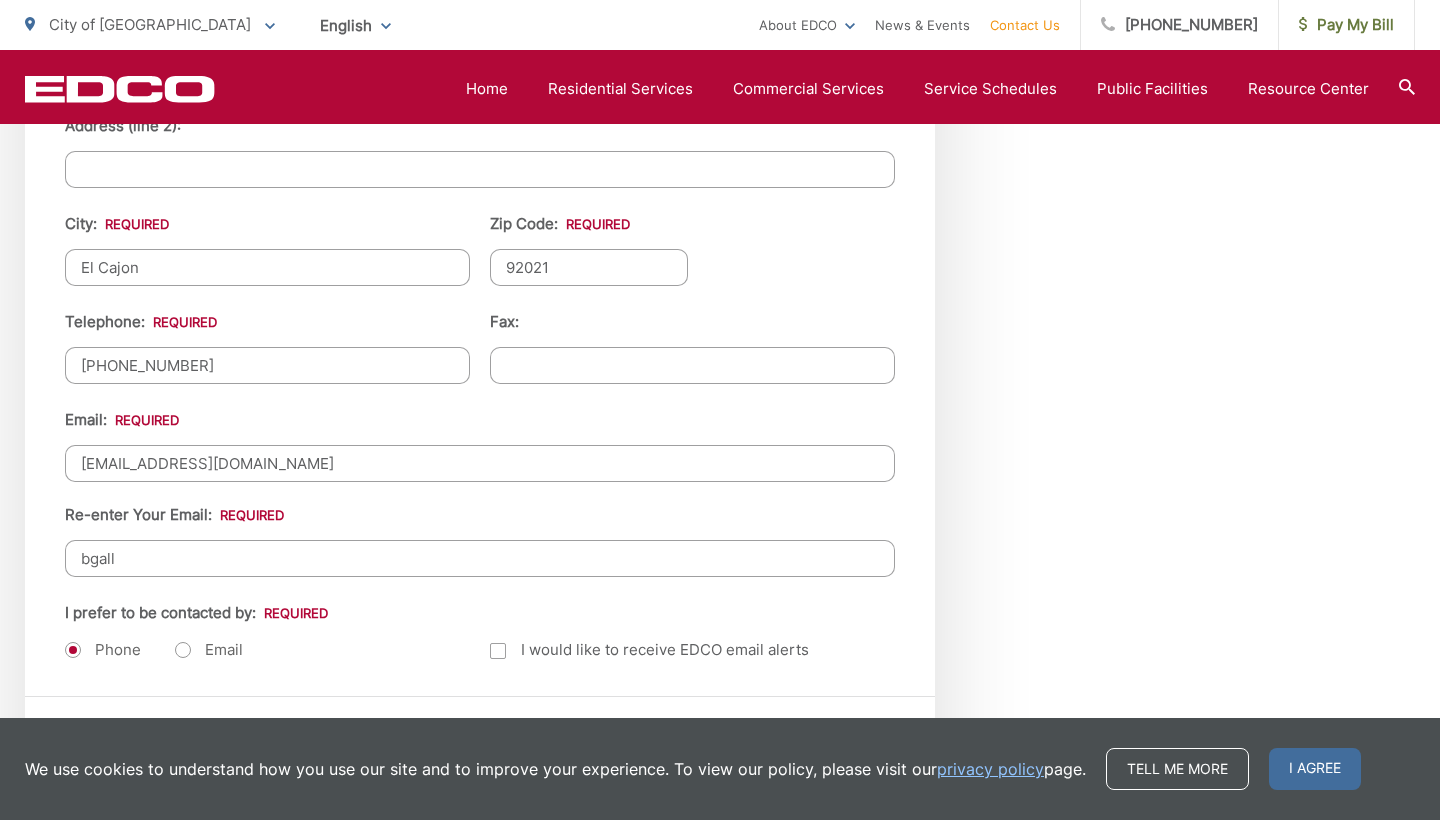 type on "[EMAIL_ADDRESS][DOMAIN_NAME]" 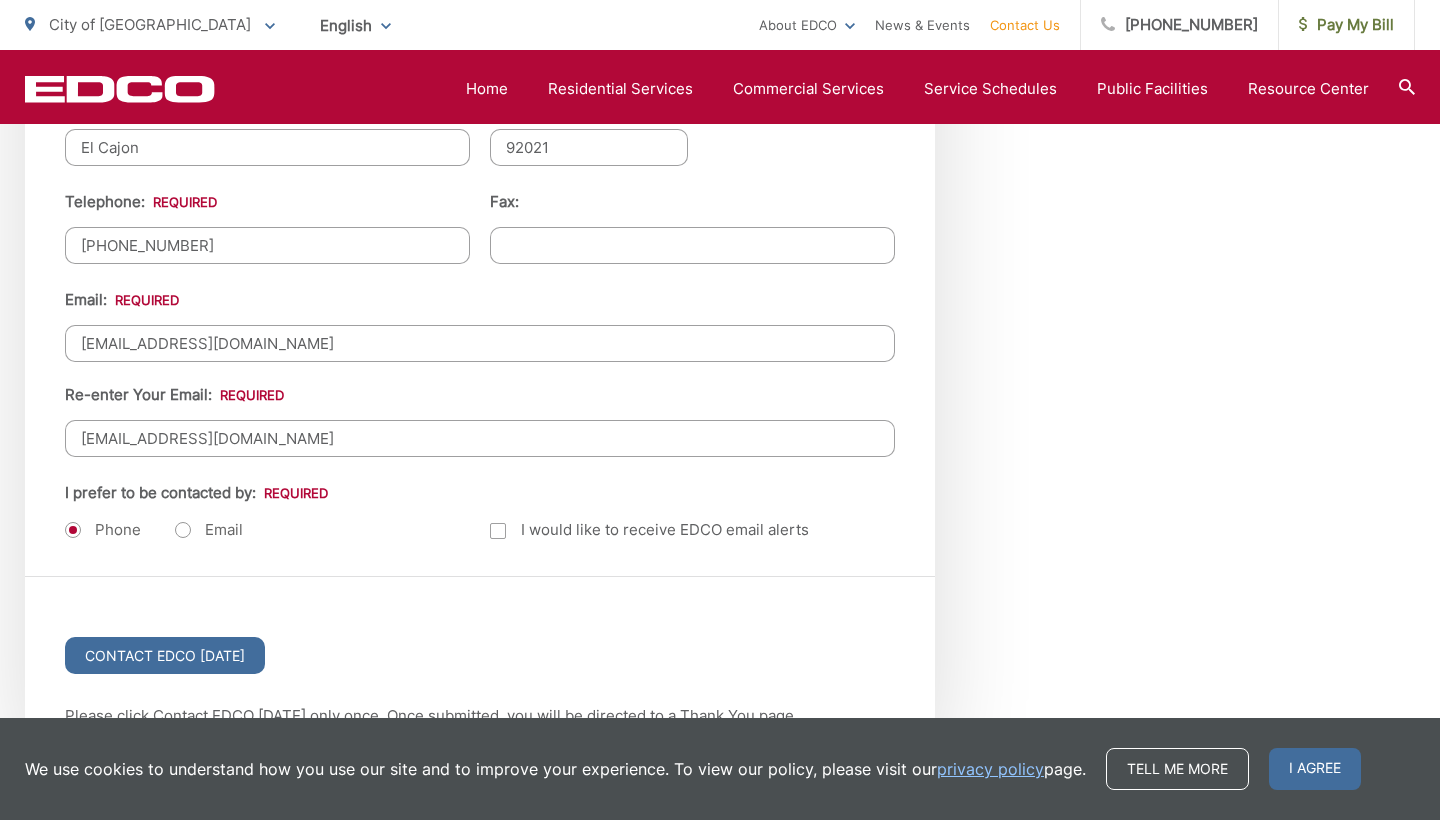 scroll, scrollTop: 2435, scrollLeft: 0, axis: vertical 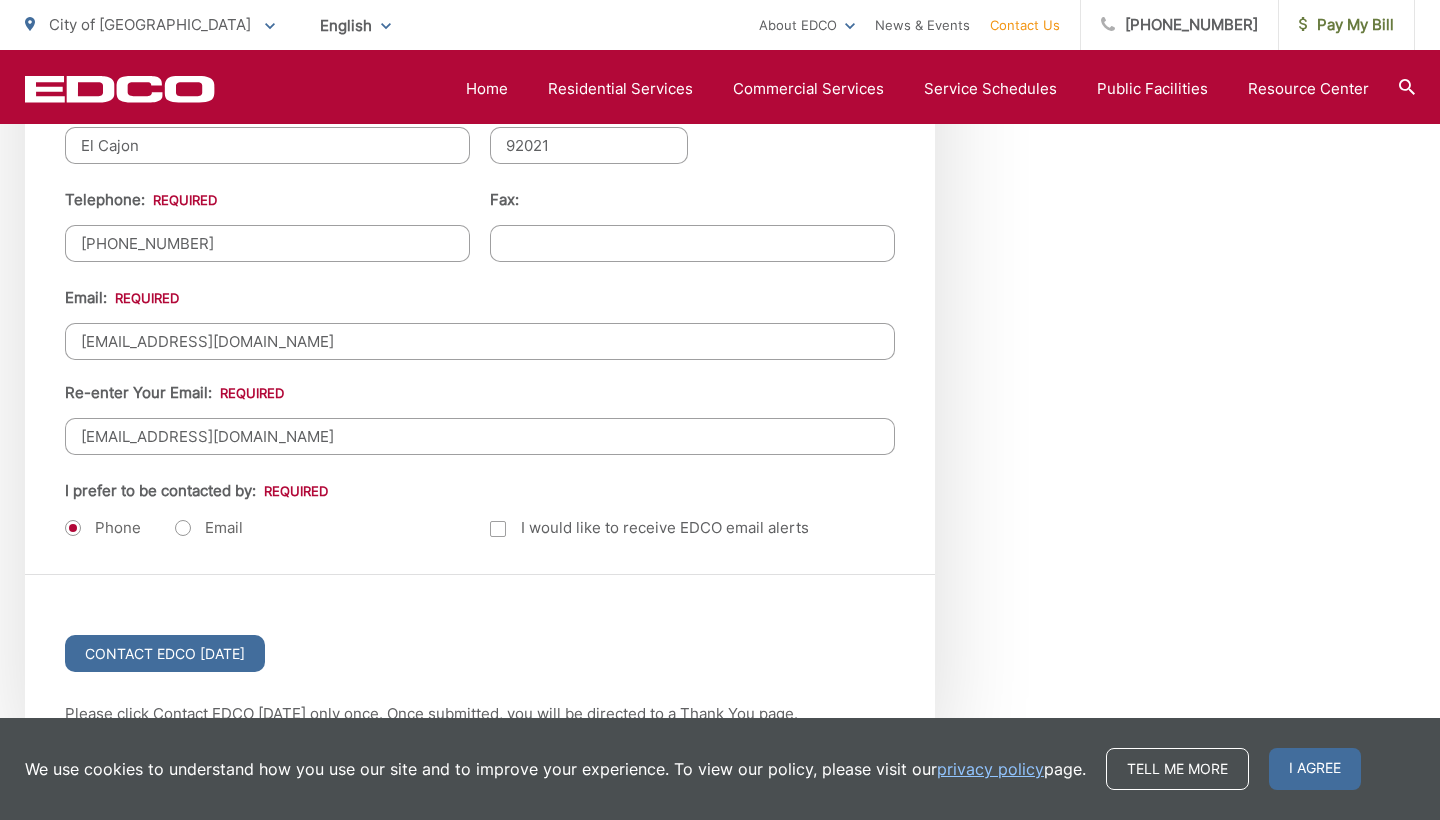 click on "Email" at bounding box center (209, 528) 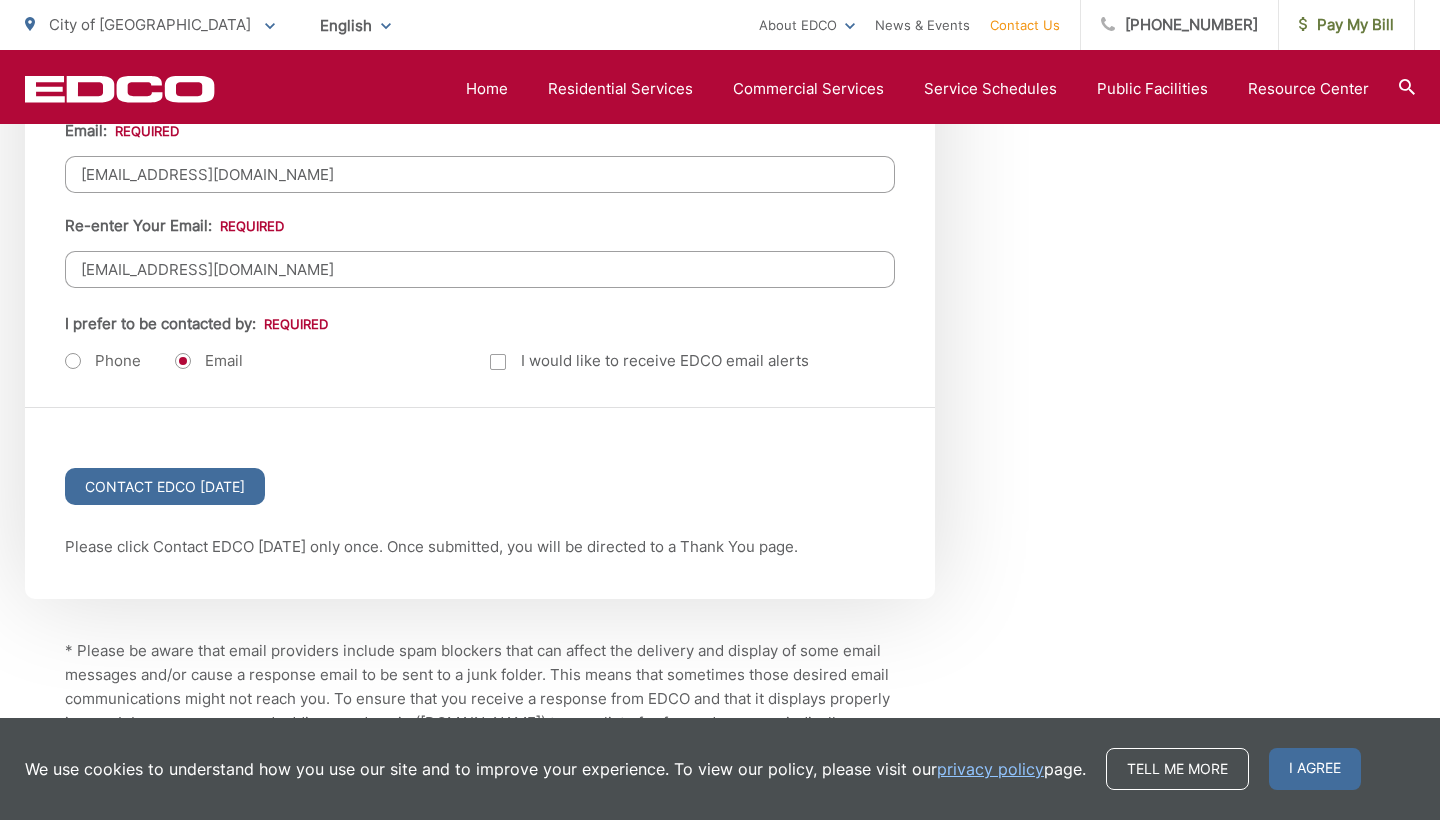 scroll, scrollTop: 2604, scrollLeft: 0, axis: vertical 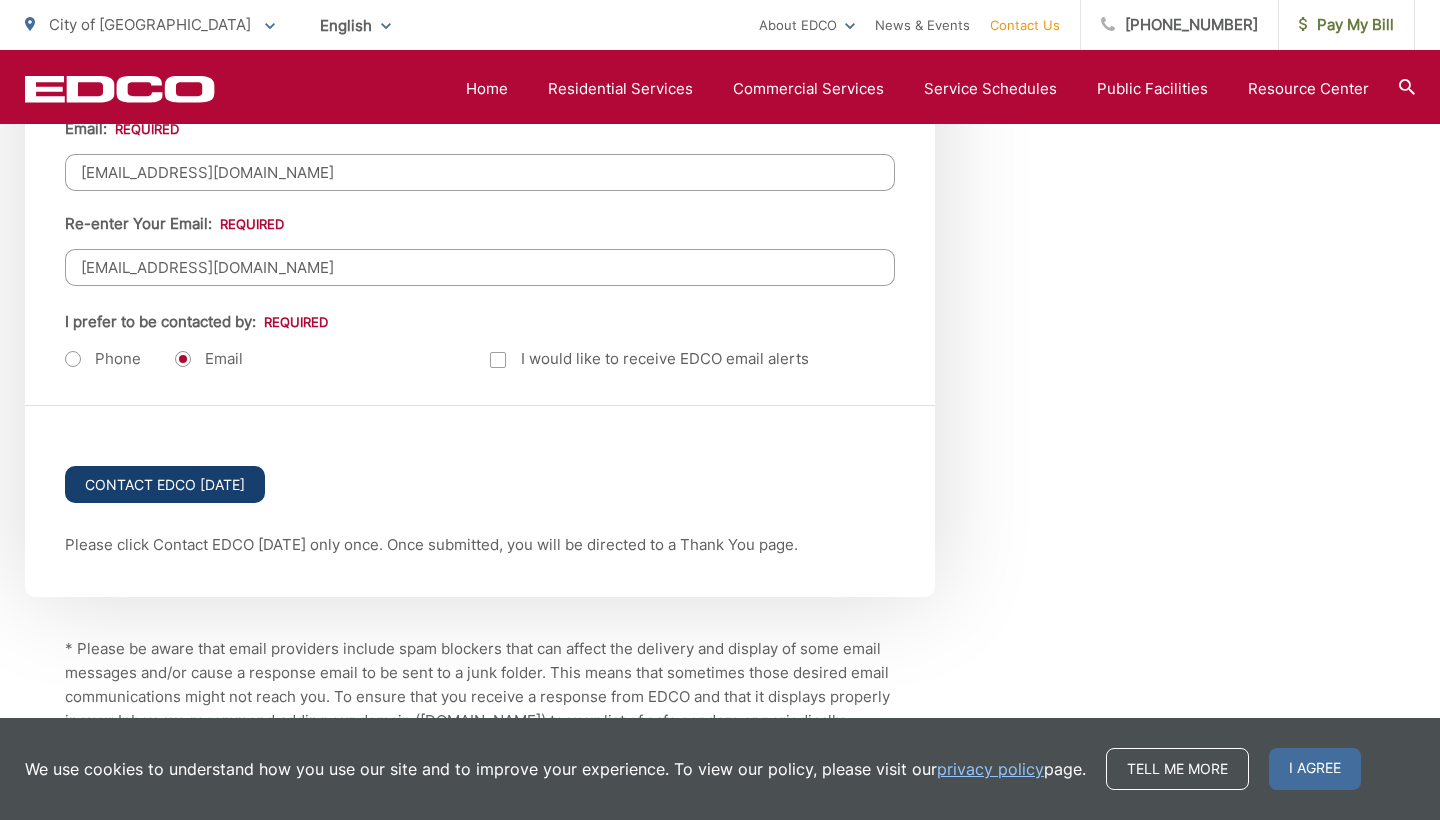 click on "Contact EDCO [DATE]" at bounding box center [165, 484] 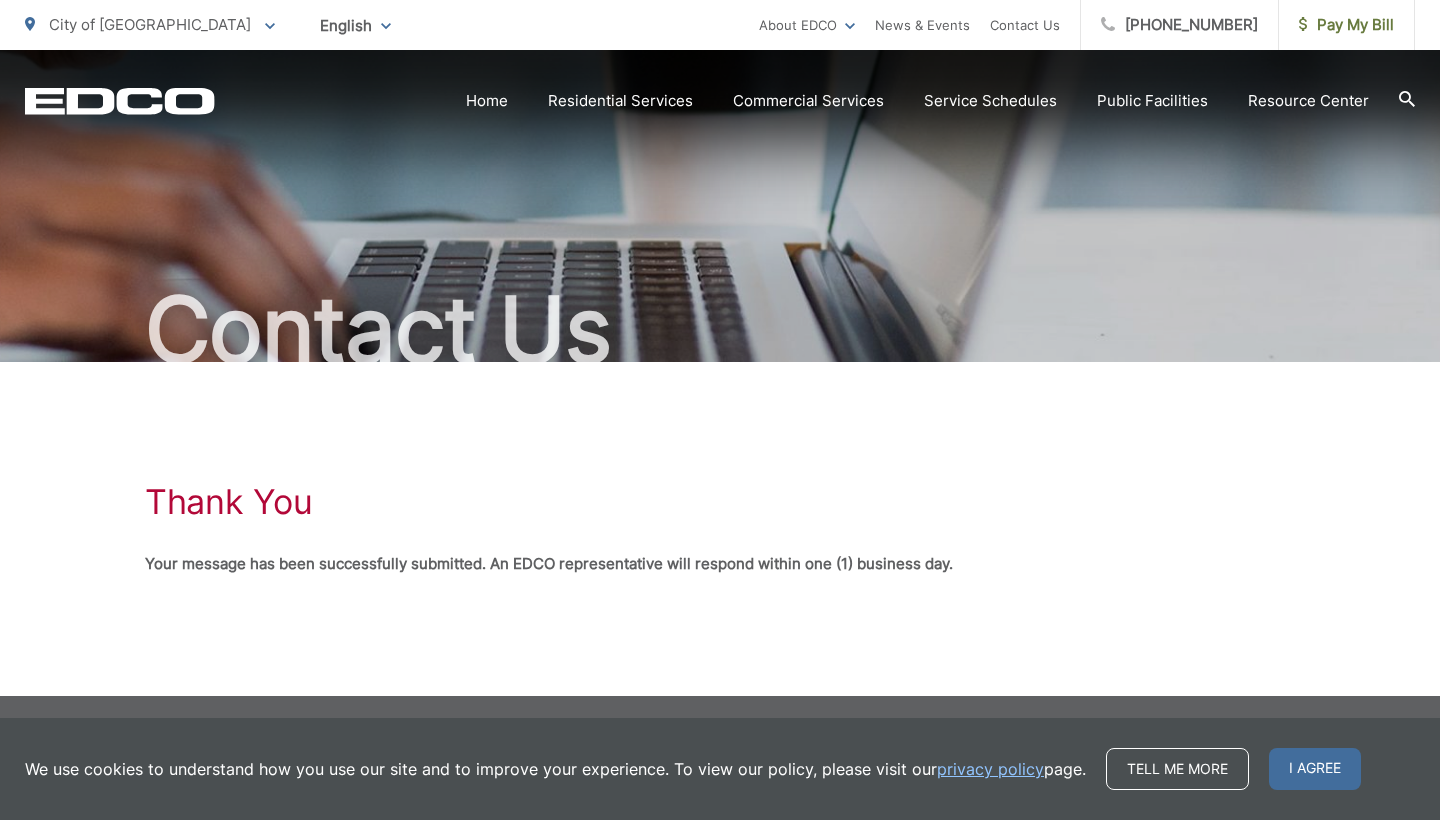 scroll, scrollTop: 38, scrollLeft: 0, axis: vertical 